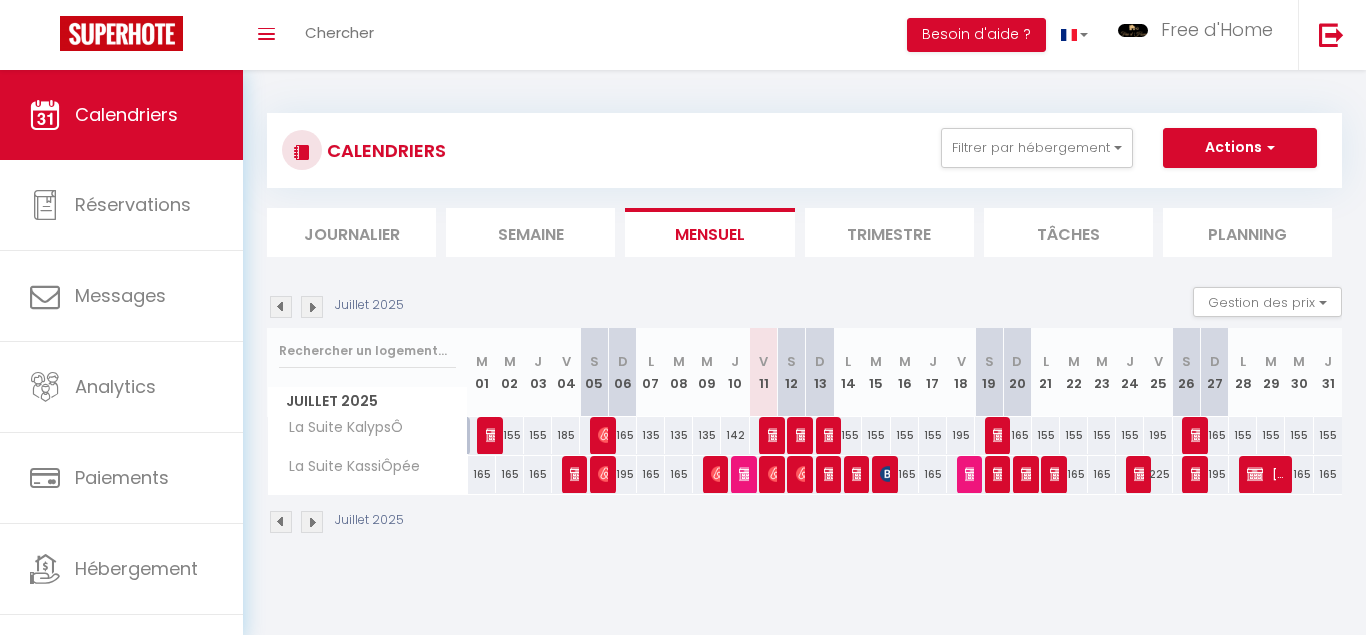 scroll, scrollTop: 0, scrollLeft: 0, axis: both 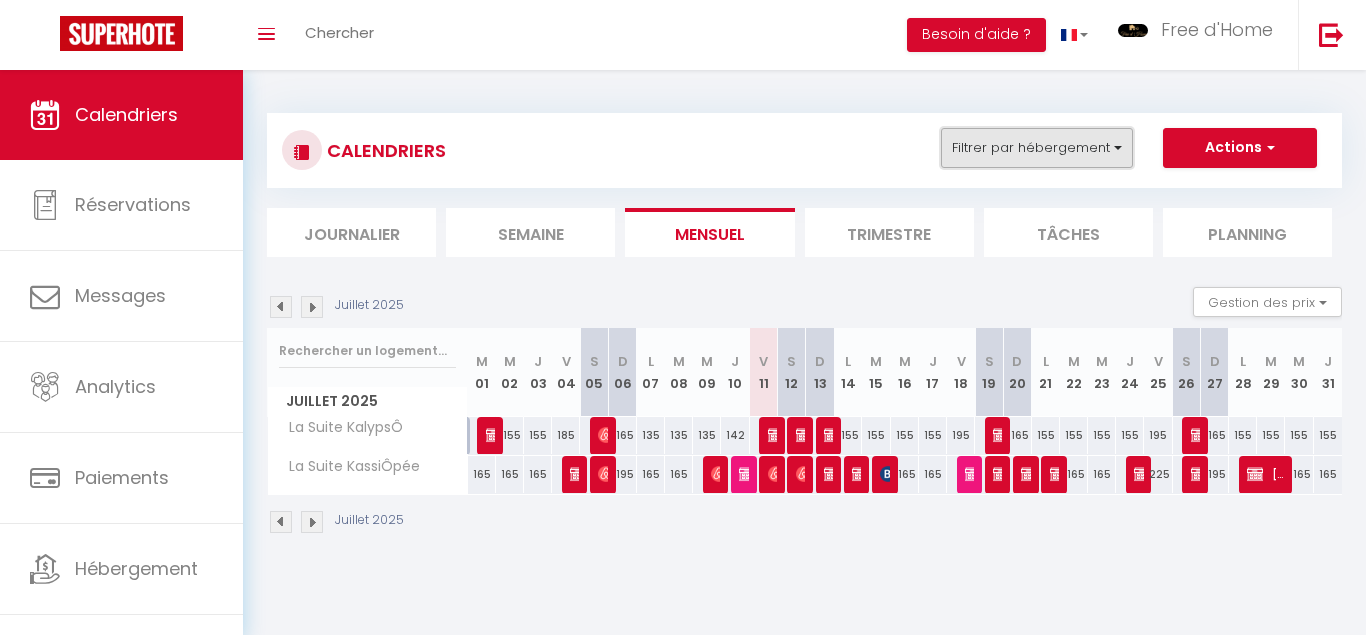 click on "Filtrer par hébergement" at bounding box center [1037, 148] 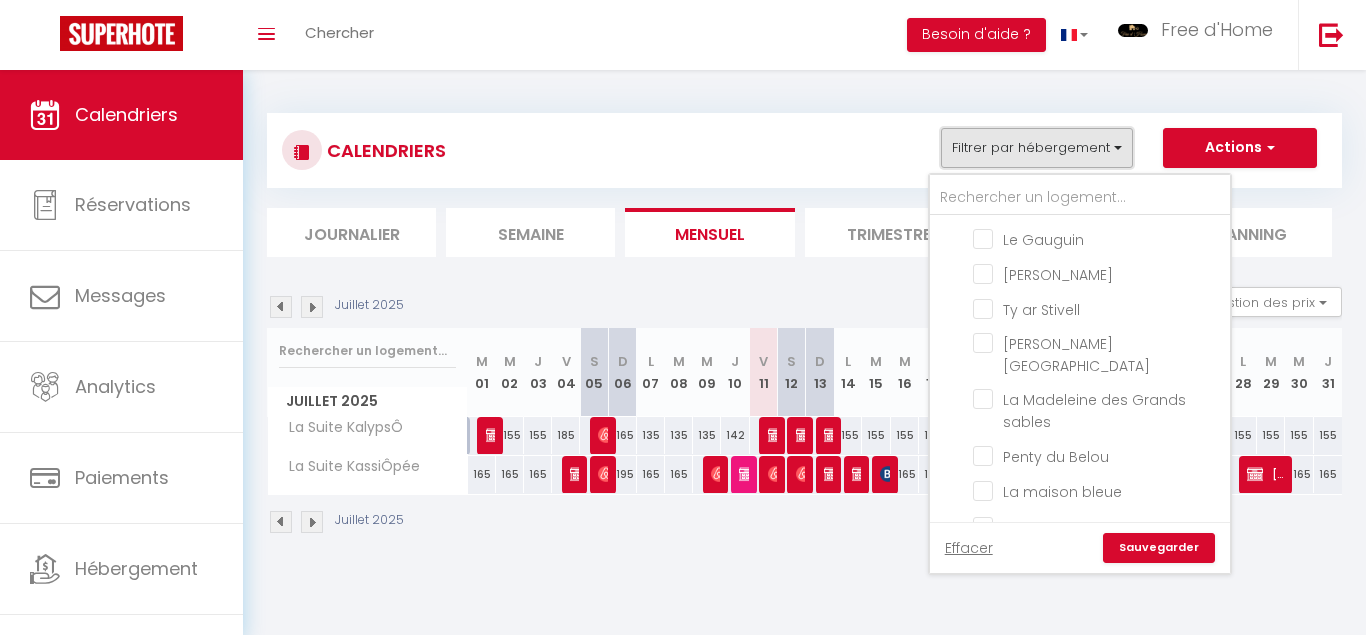 scroll, scrollTop: 120, scrollLeft: 0, axis: vertical 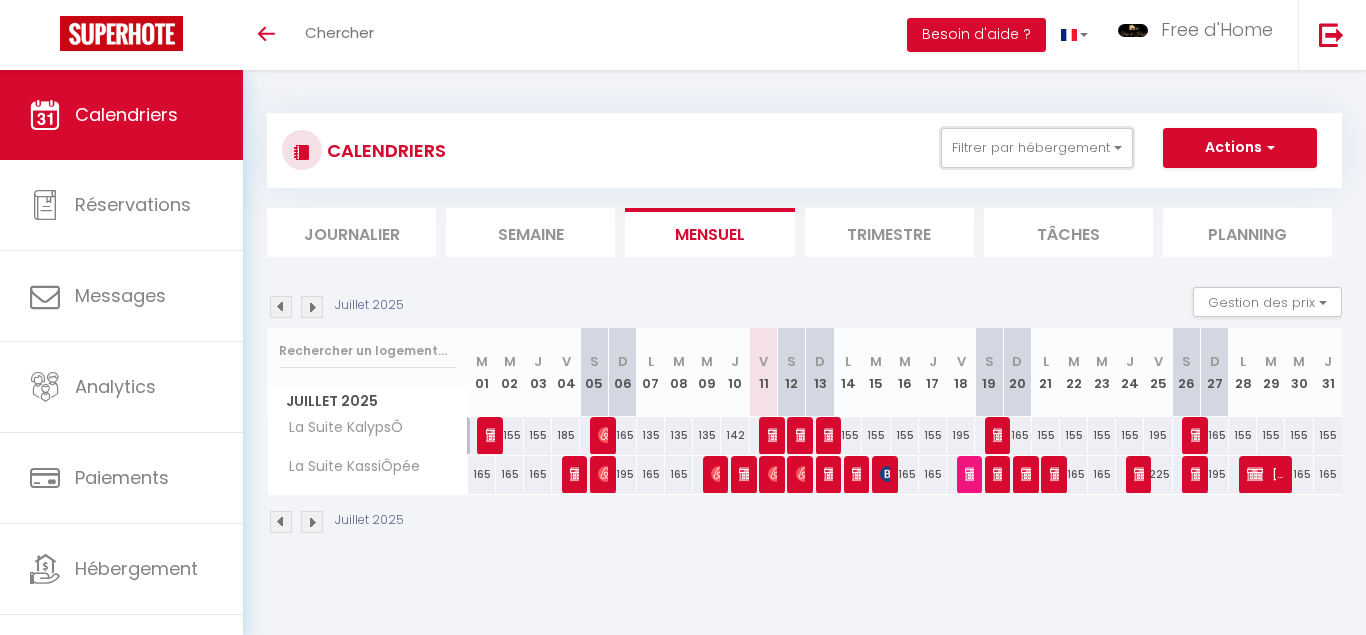 click on "Filtrer par hébergement" at bounding box center (1037, 148) 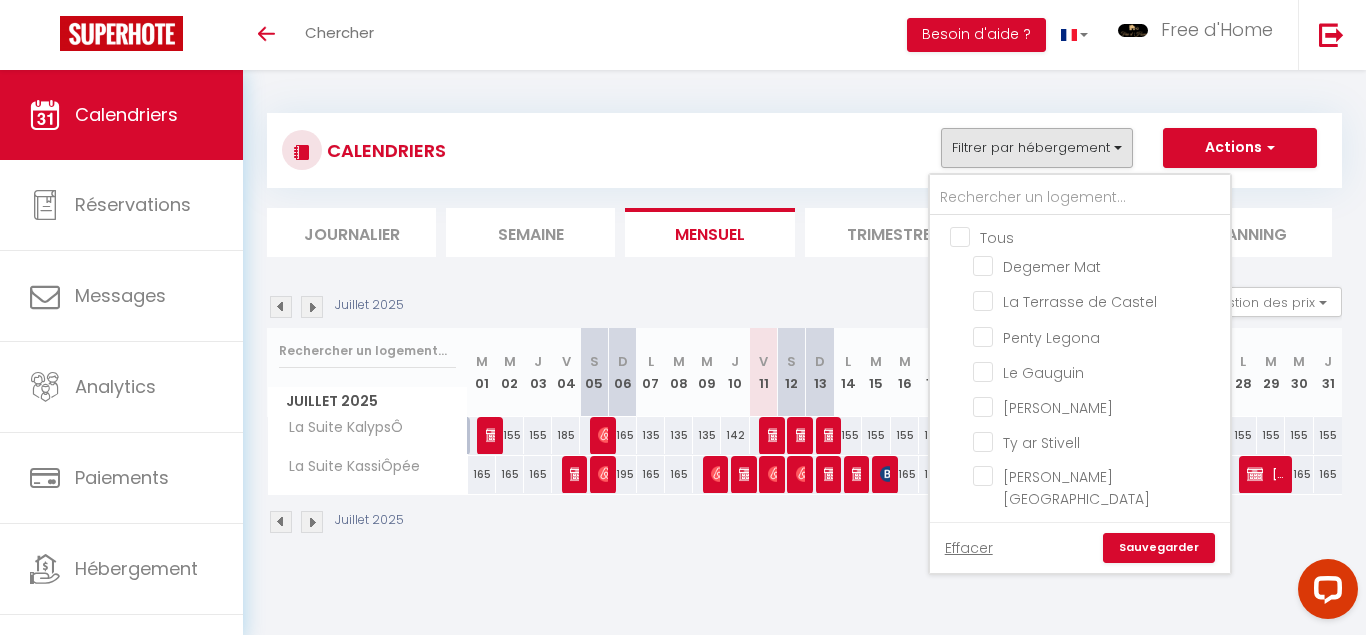 scroll, scrollTop: 120, scrollLeft: 0, axis: vertical 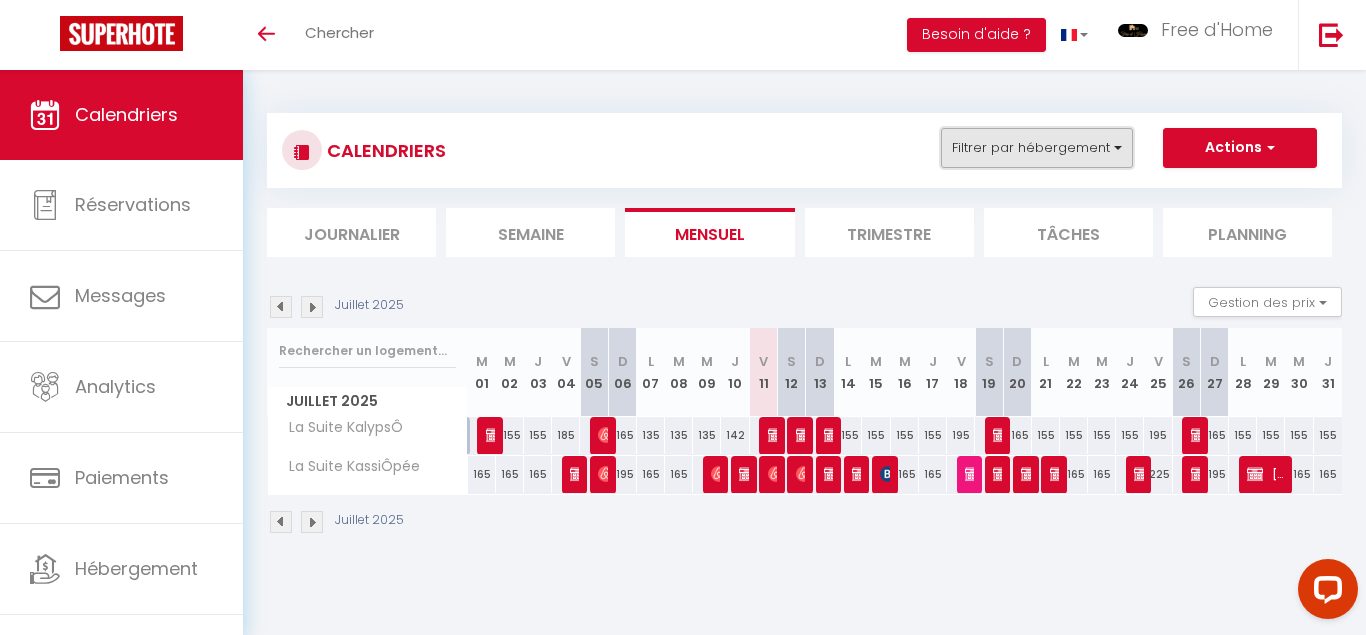 click on "Filtrer par hébergement" at bounding box center (1037, 148) 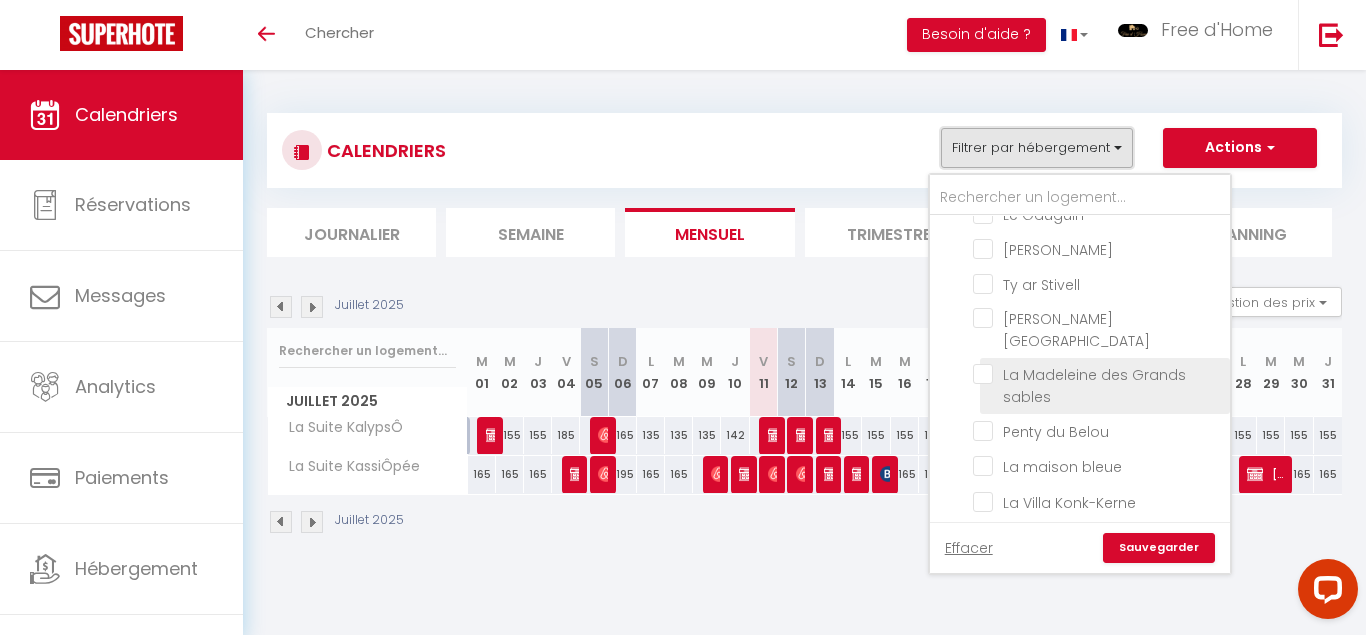 scroll, scrollTop: 240, scrollLeft: 0, axis: vertical 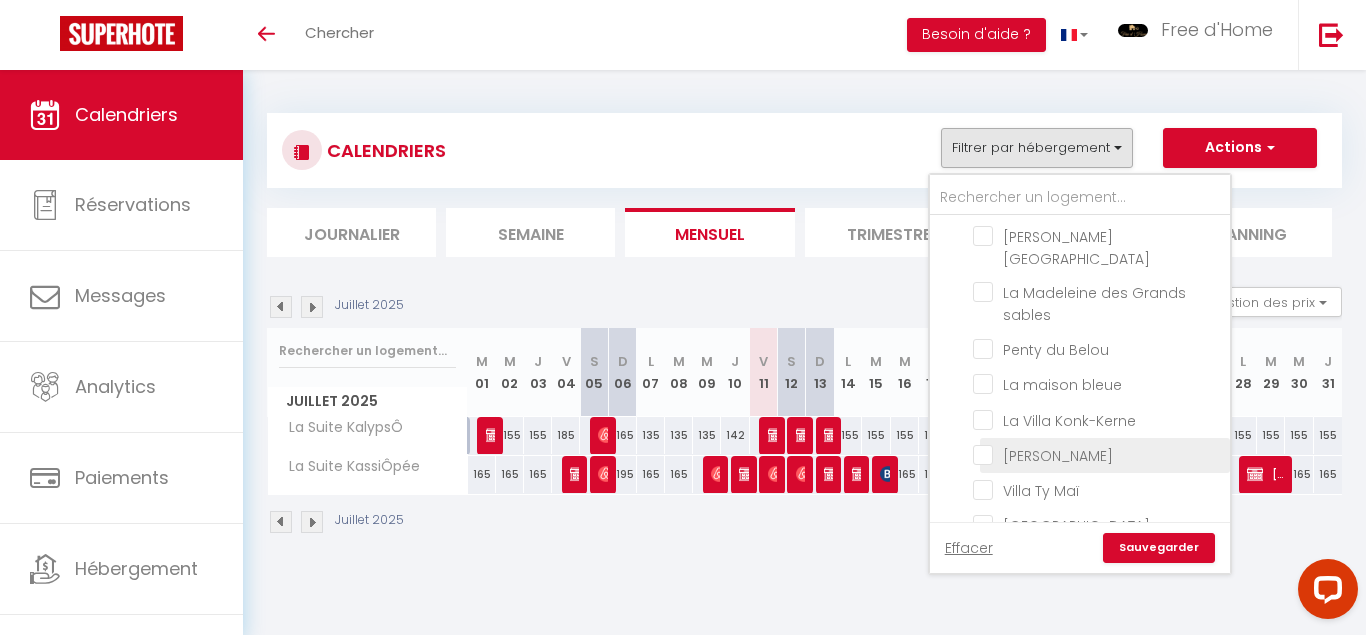 click on "[PERSON_NAME]" at bounding box center [1098, 454] 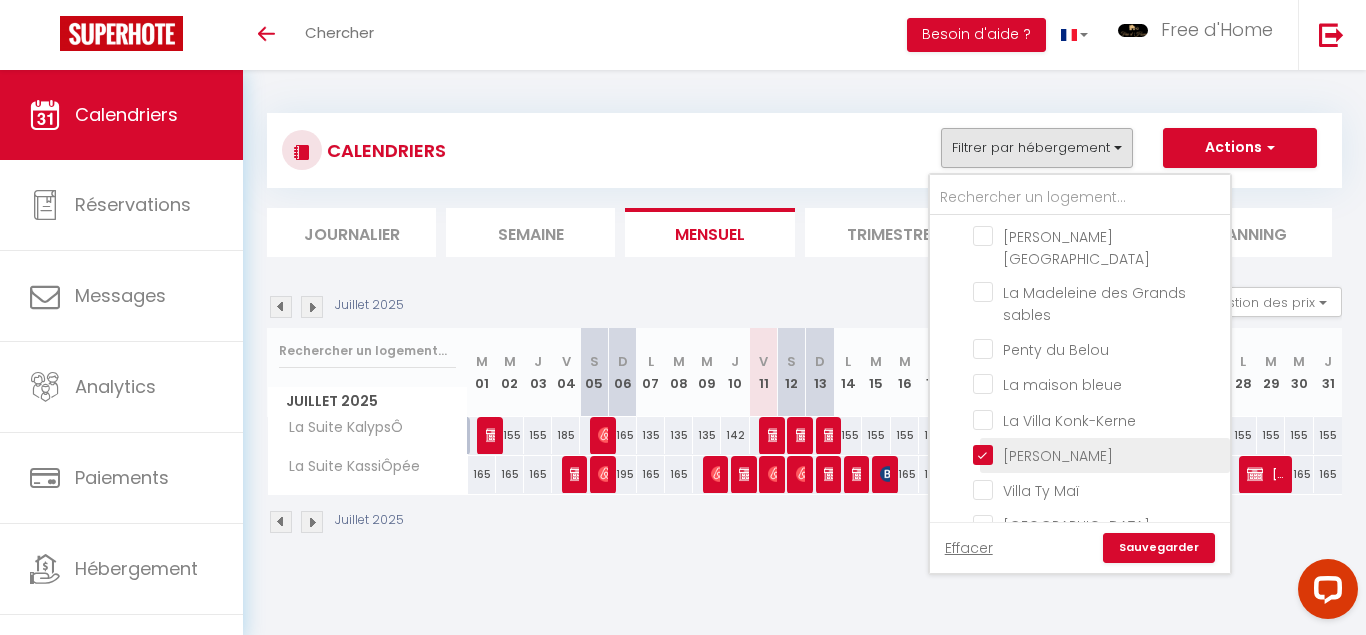 checkbox on "false" 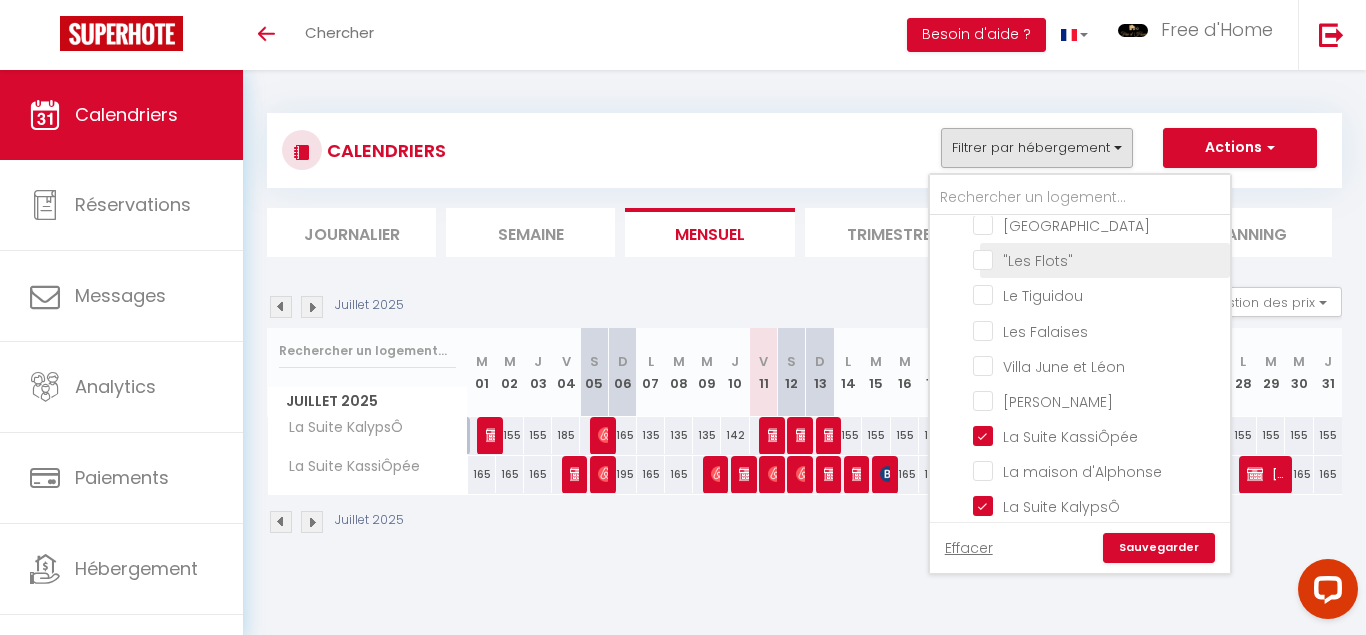 scroll, scrollTop: 600, scrollLeft: 0, axis: vertical 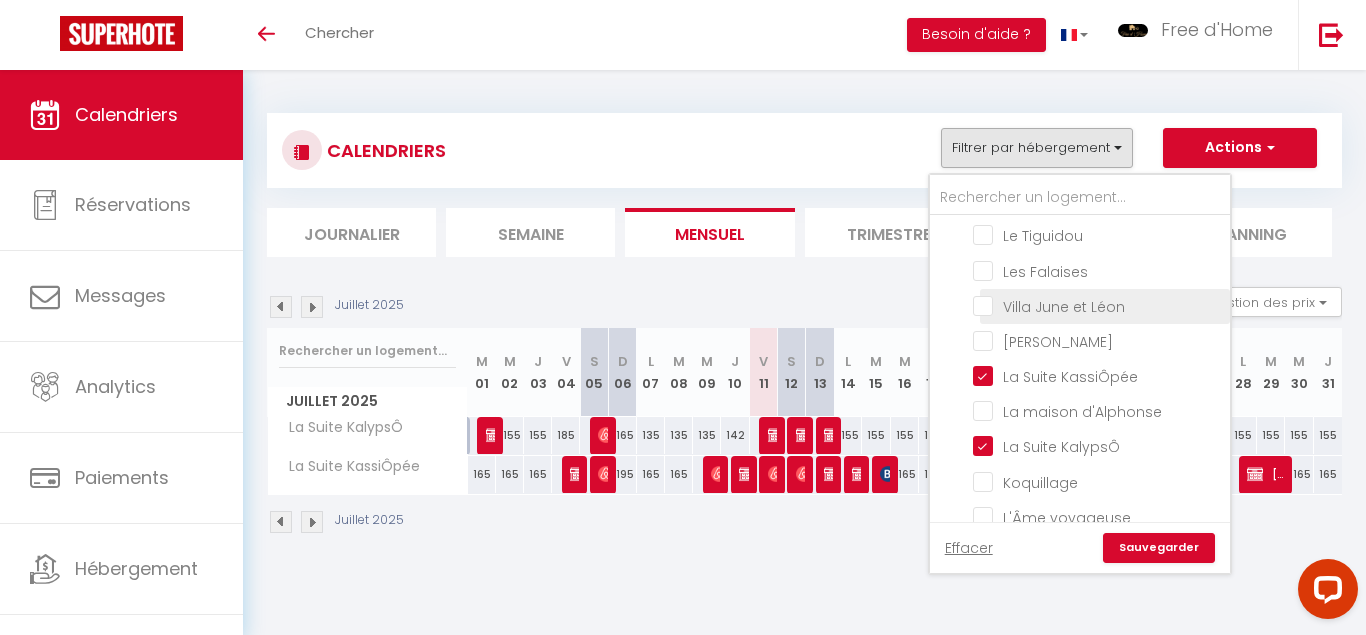 click on "Villa June et Léon" at bounding box center [1098, 305] 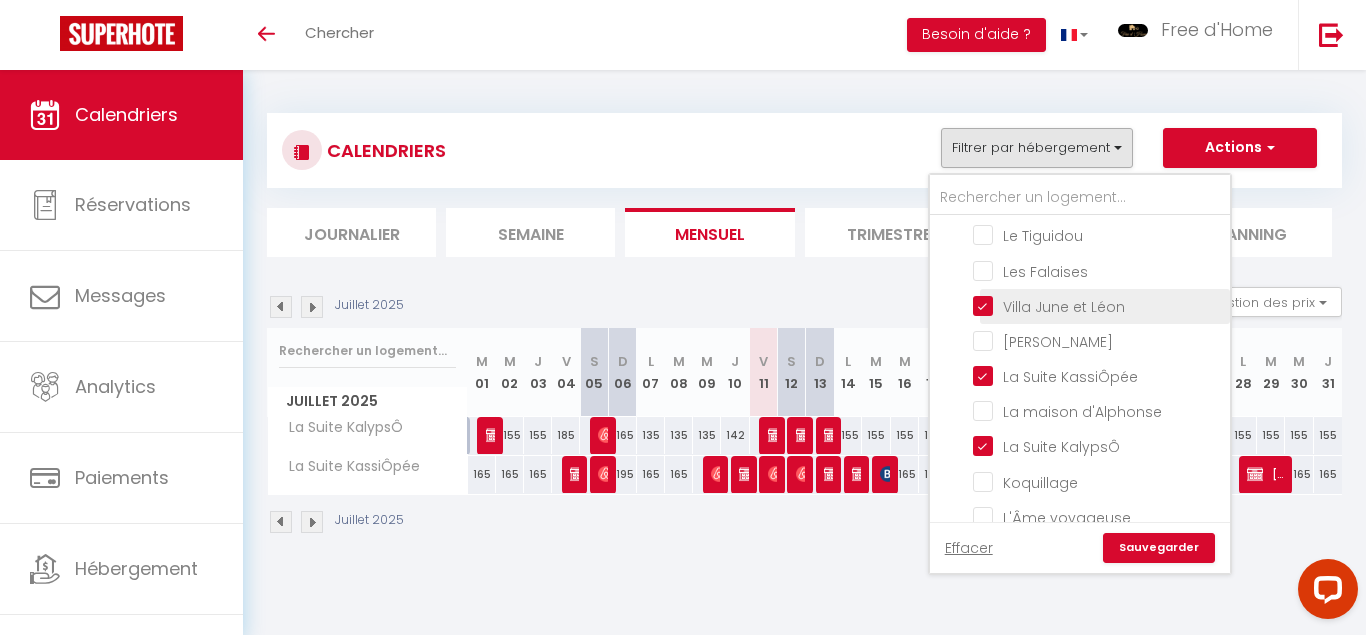 checkbox on "false" 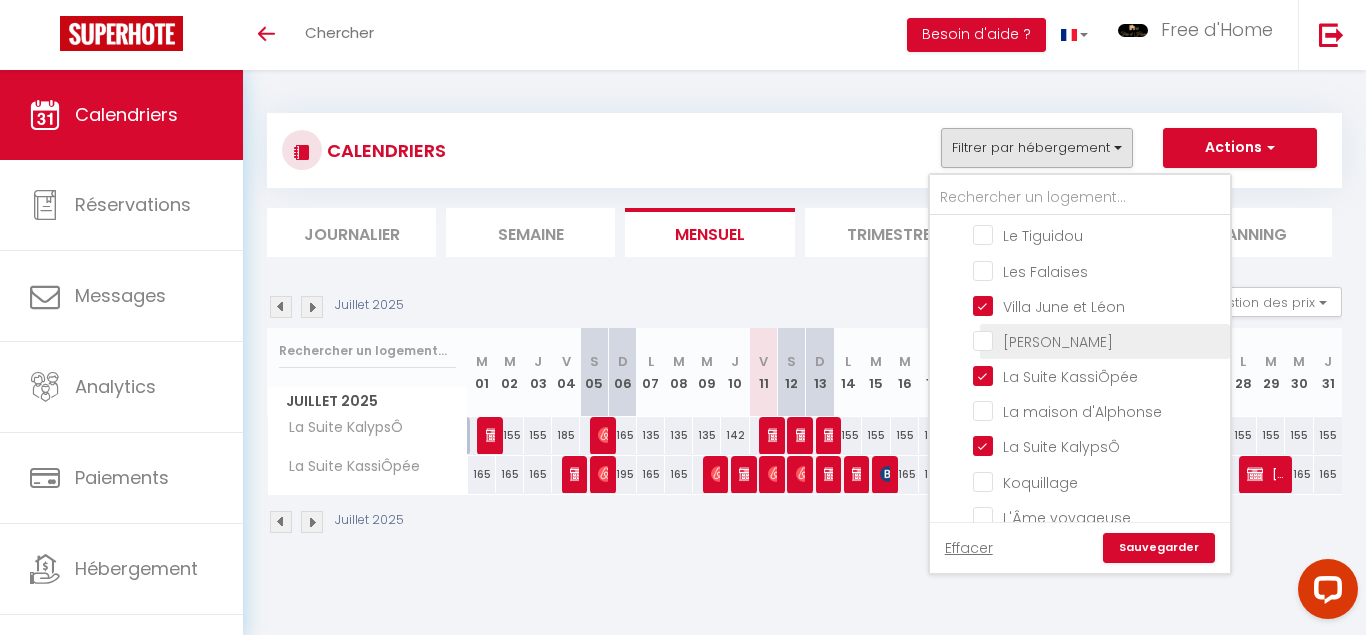 click on "[PERSON_NAME]" at bounding box center (1058, 342) 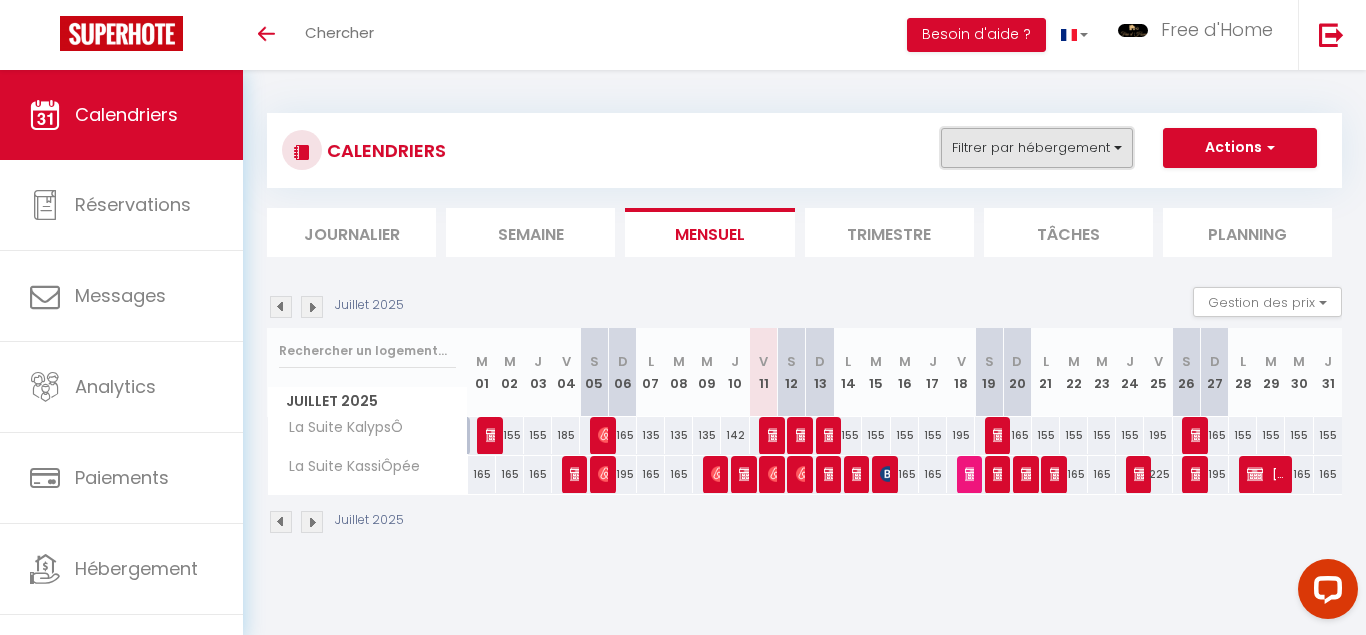click on "Filtrer par hébergement" at bounding box center [1037, 148] 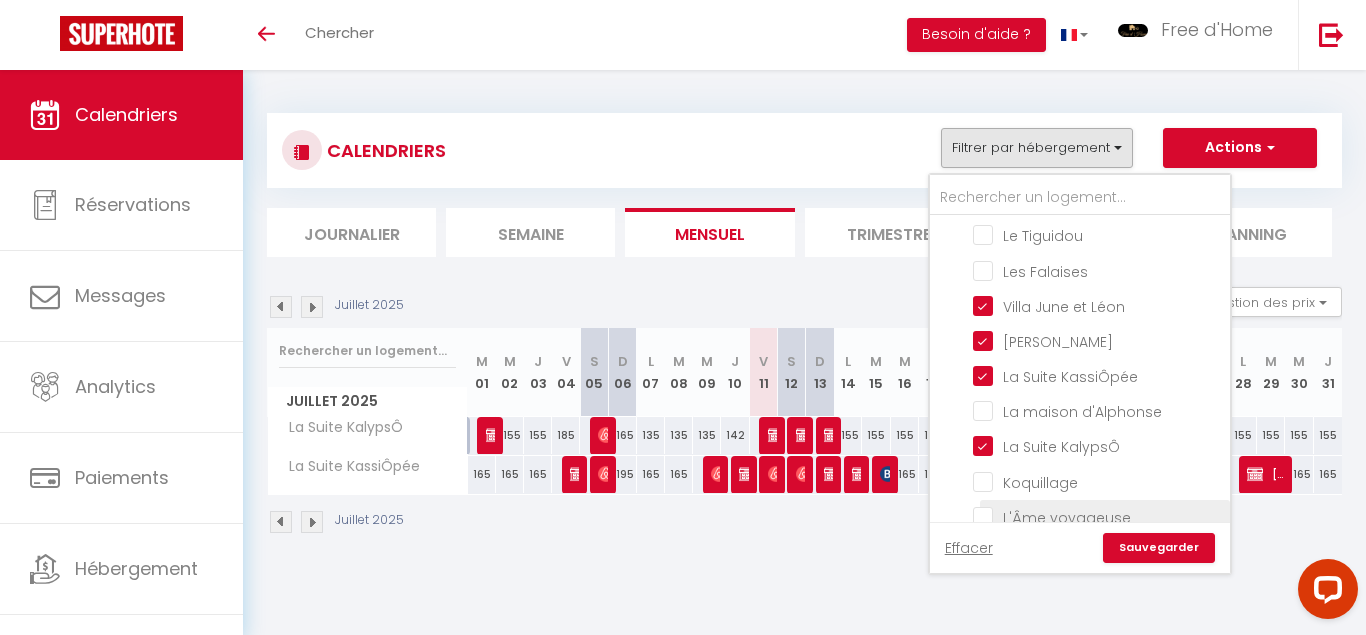 click on "L'Âme voyageuse" at bounding box center (1098, 516) 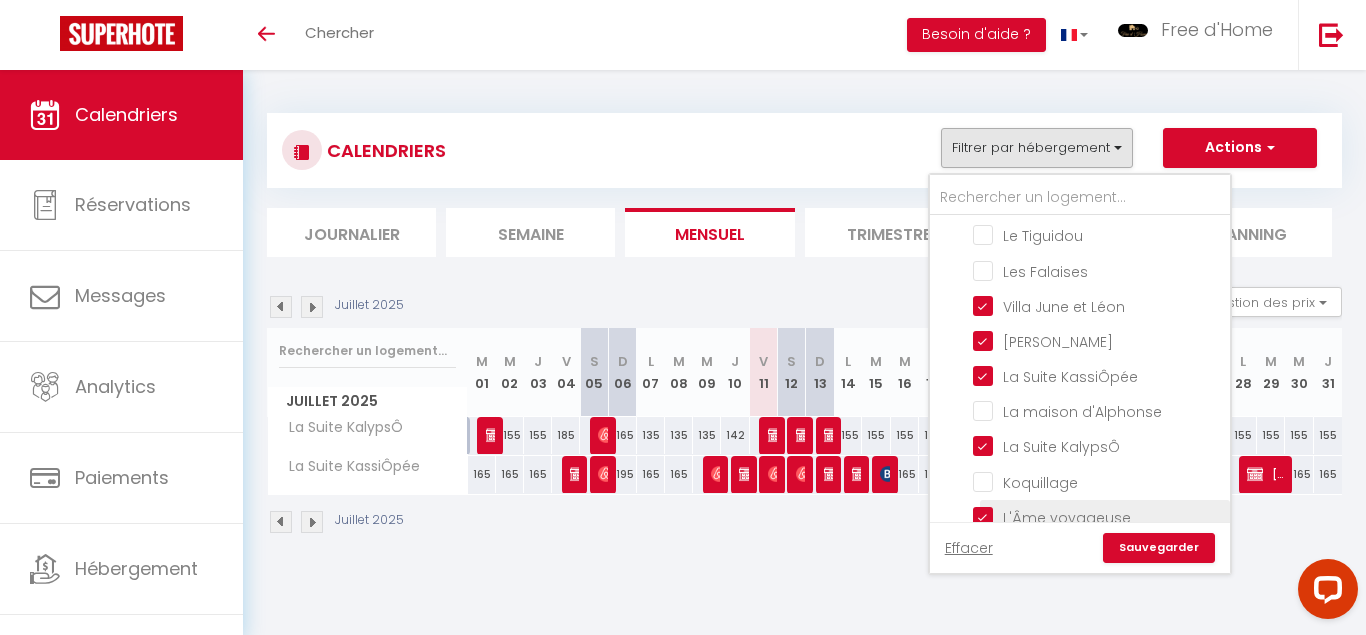 checkbox on "false" 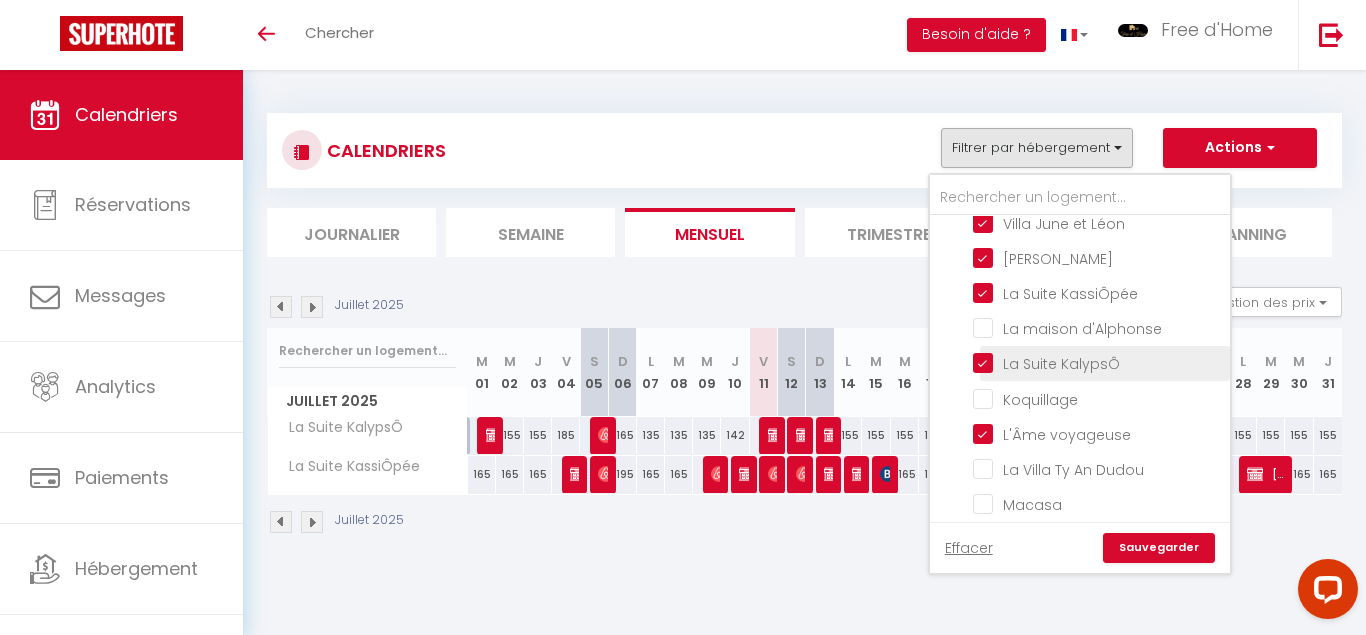 scroll, scrollTop: 720, scrollLeft: 0, axis: vertical 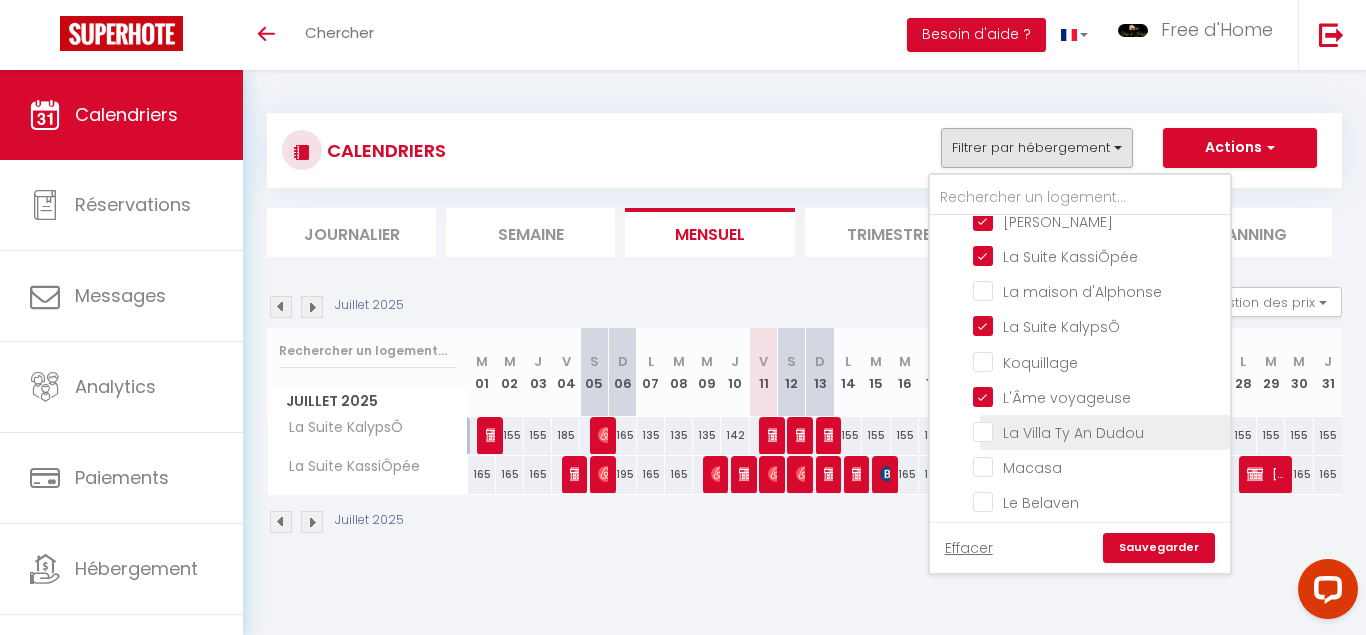 click on "La Villa Ty An Dudou" at bounding box center [1098, 431] 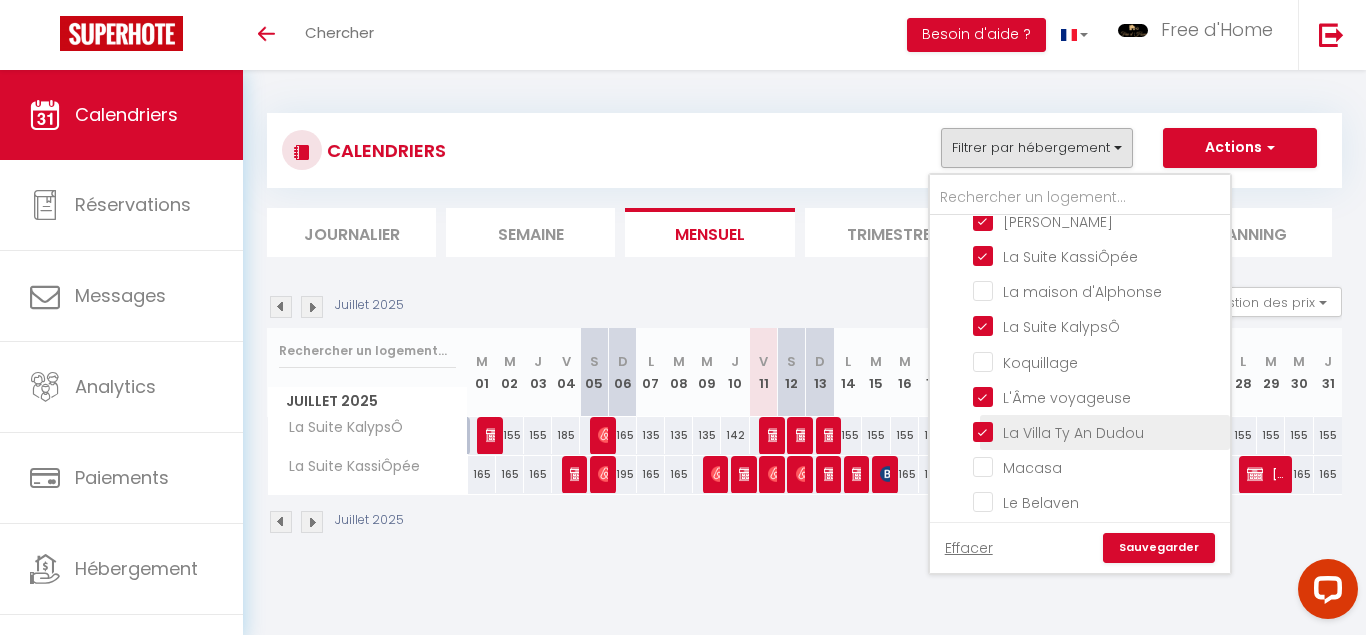checkbox on "false" 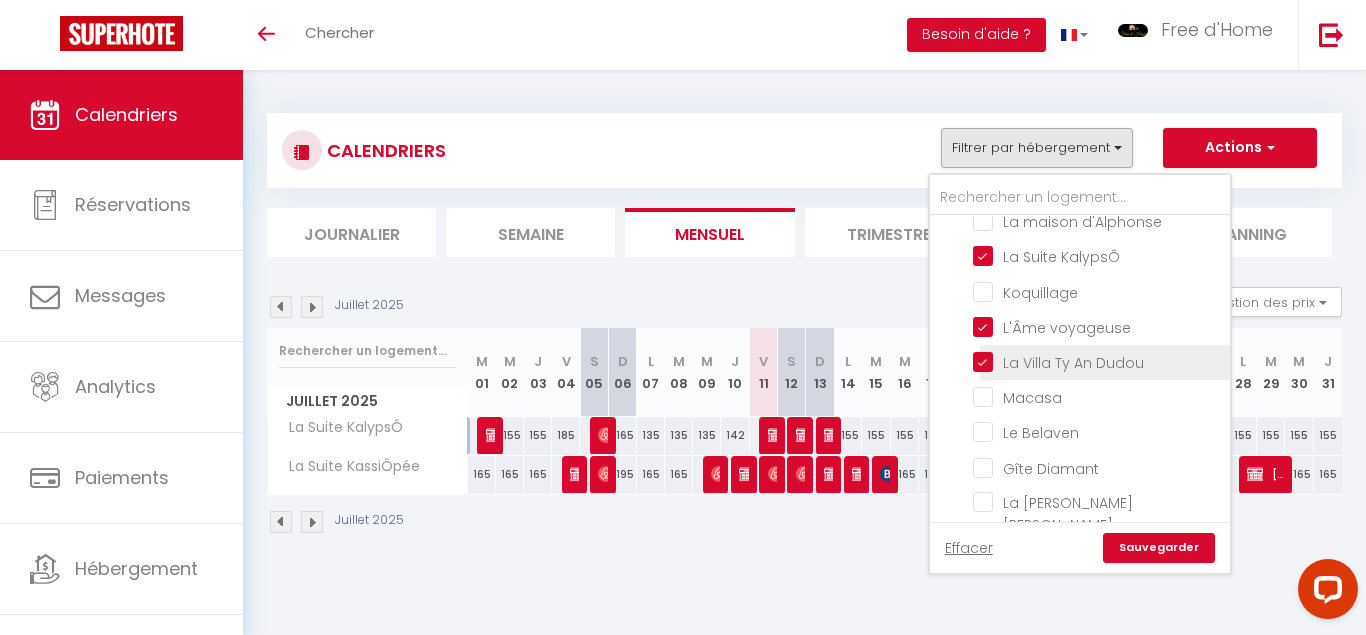 scroll, scrollTop: 840, scrollLeft: 0, axis: vertical 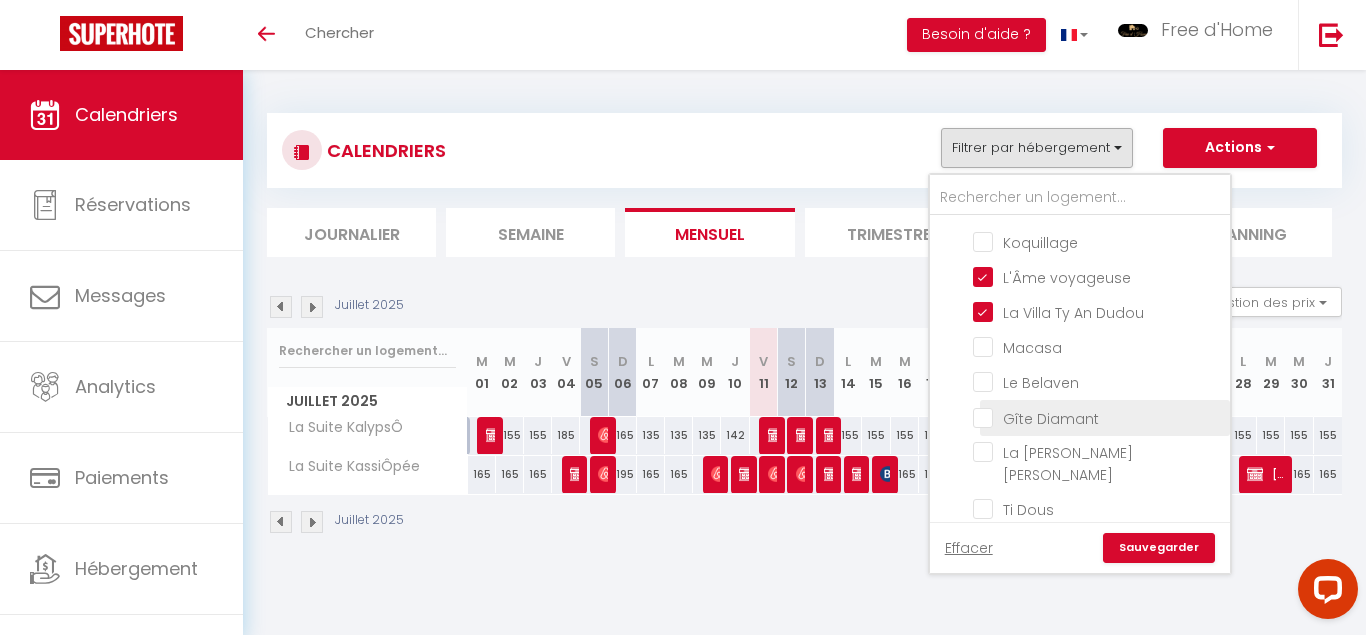click on "Gîte Diamant" at bounding box center [1098, 416] 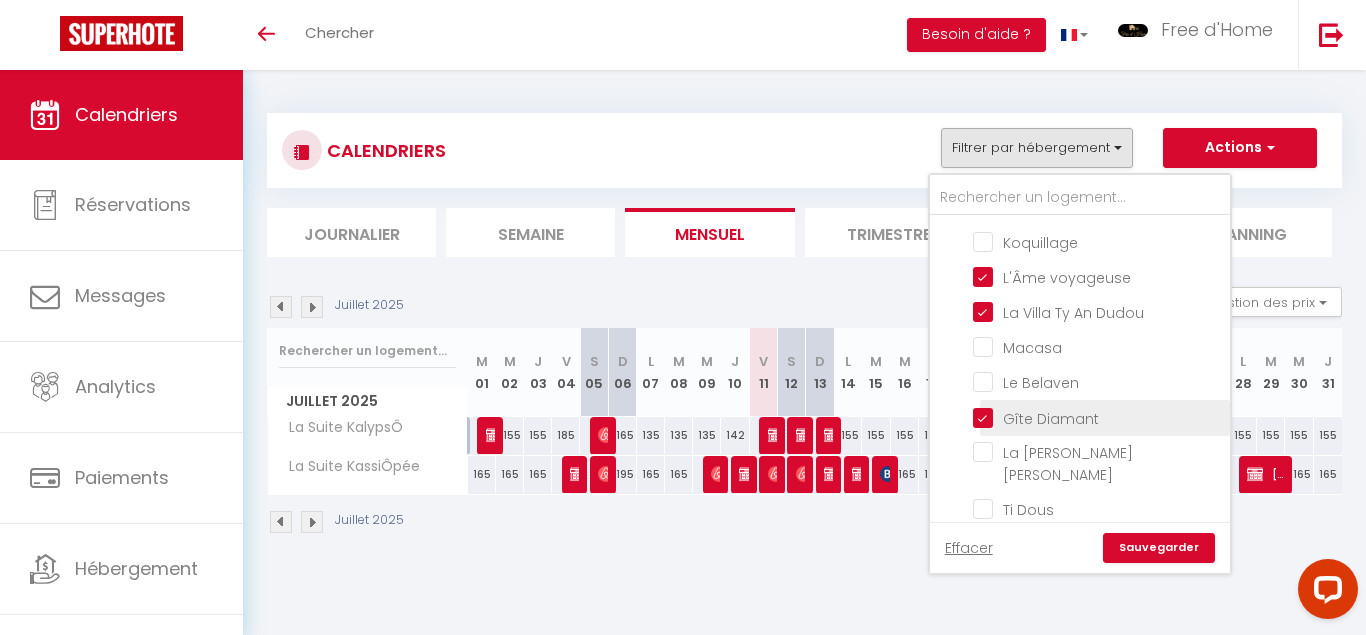 checkbox on "false" 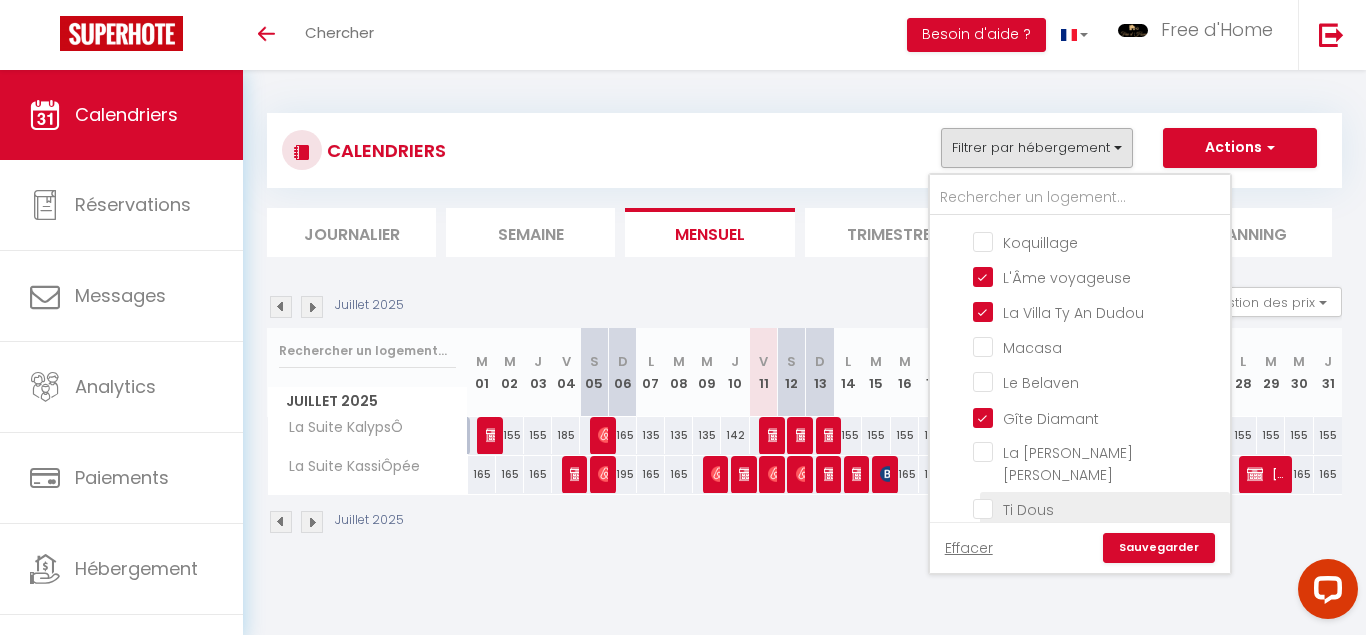 click on "Ti Dous" at bounding box center [1098, 508] 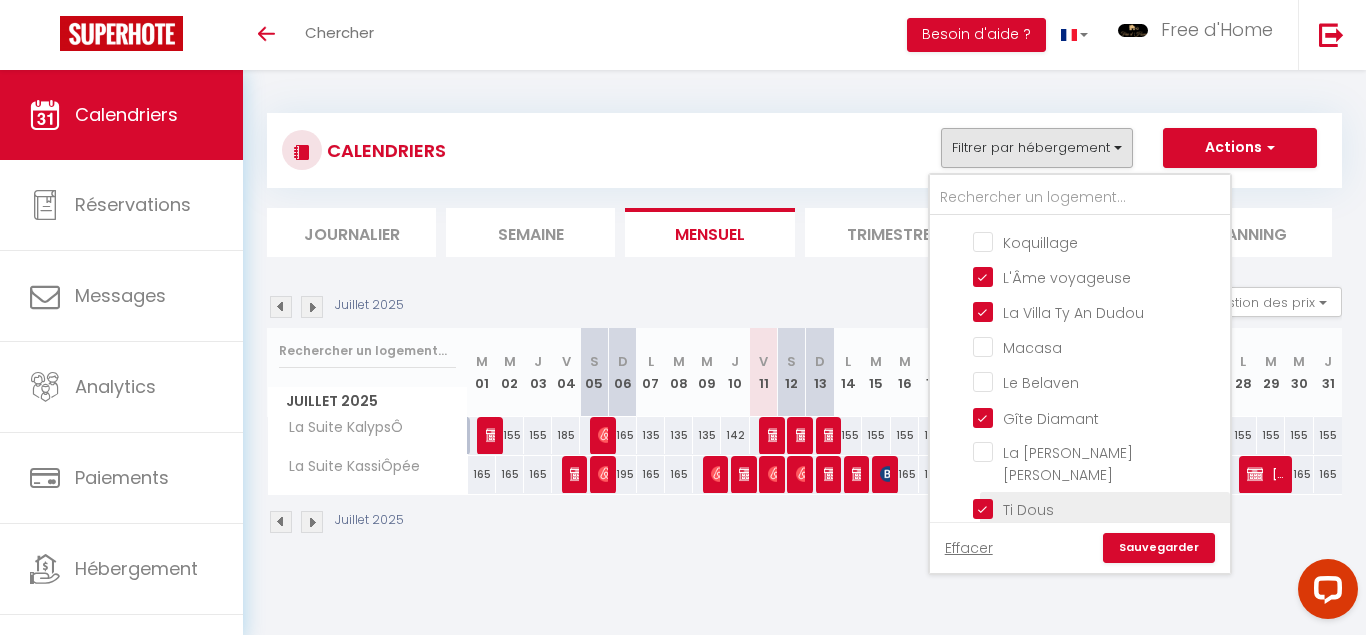 checkbox on "false" 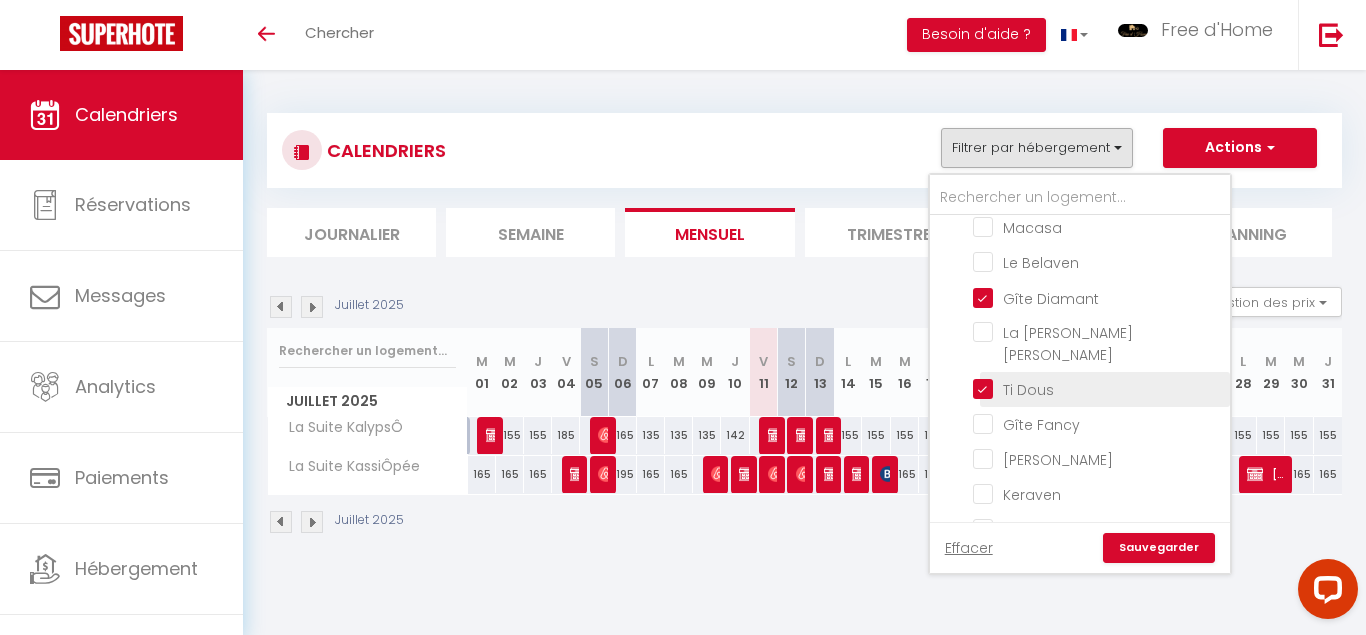 scroll, scrollTop: 1080, scrollLeft: 0, axis: vertical 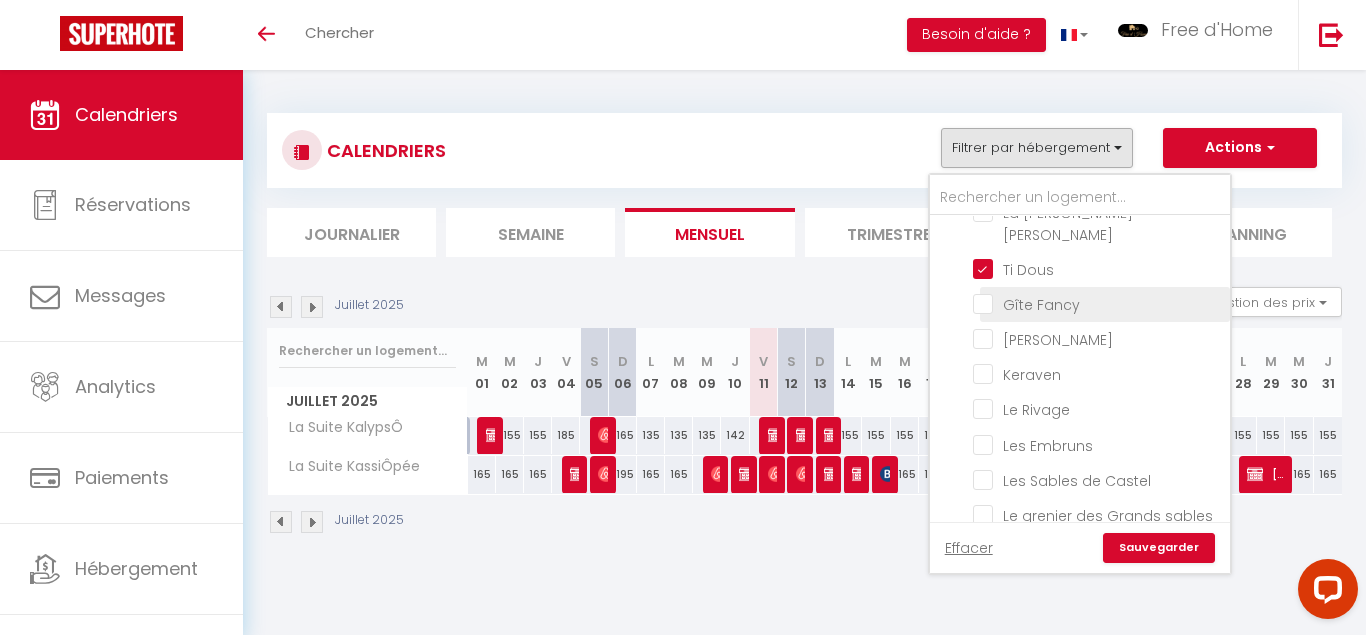 click on "Gîte Fancy" at bounding box center (1098, 303) 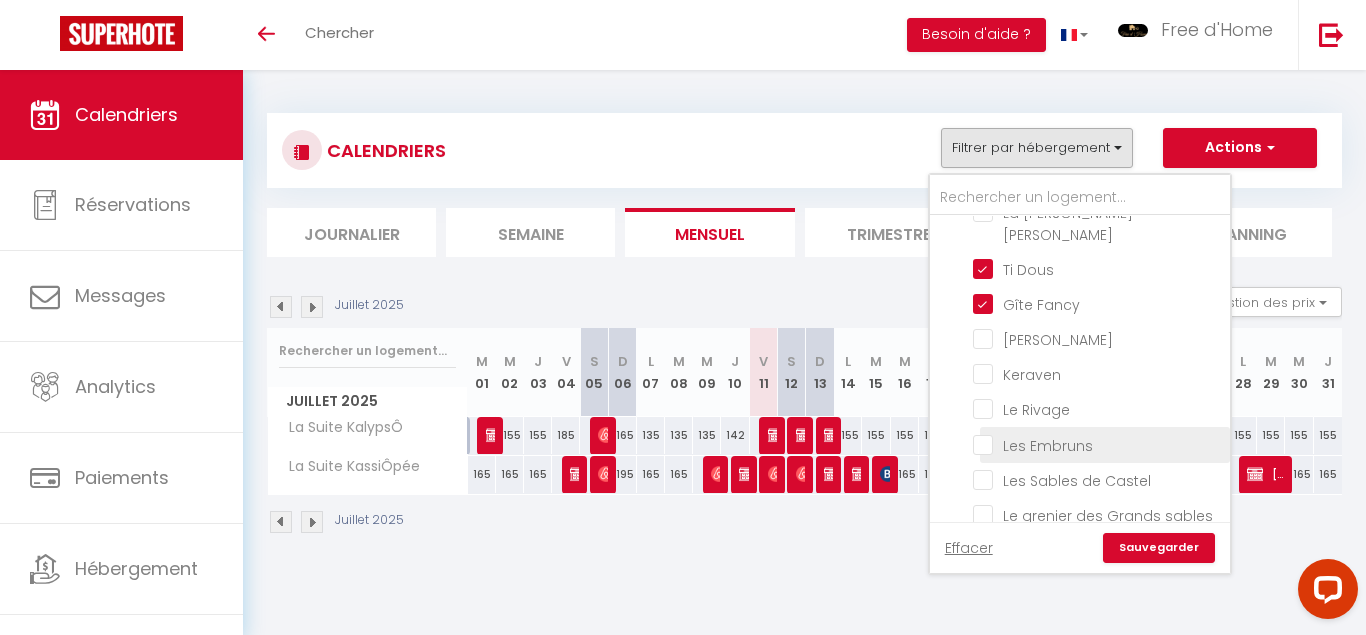 scroll, scrollTop: 1165, scrollLeft: 0, axis: vertical 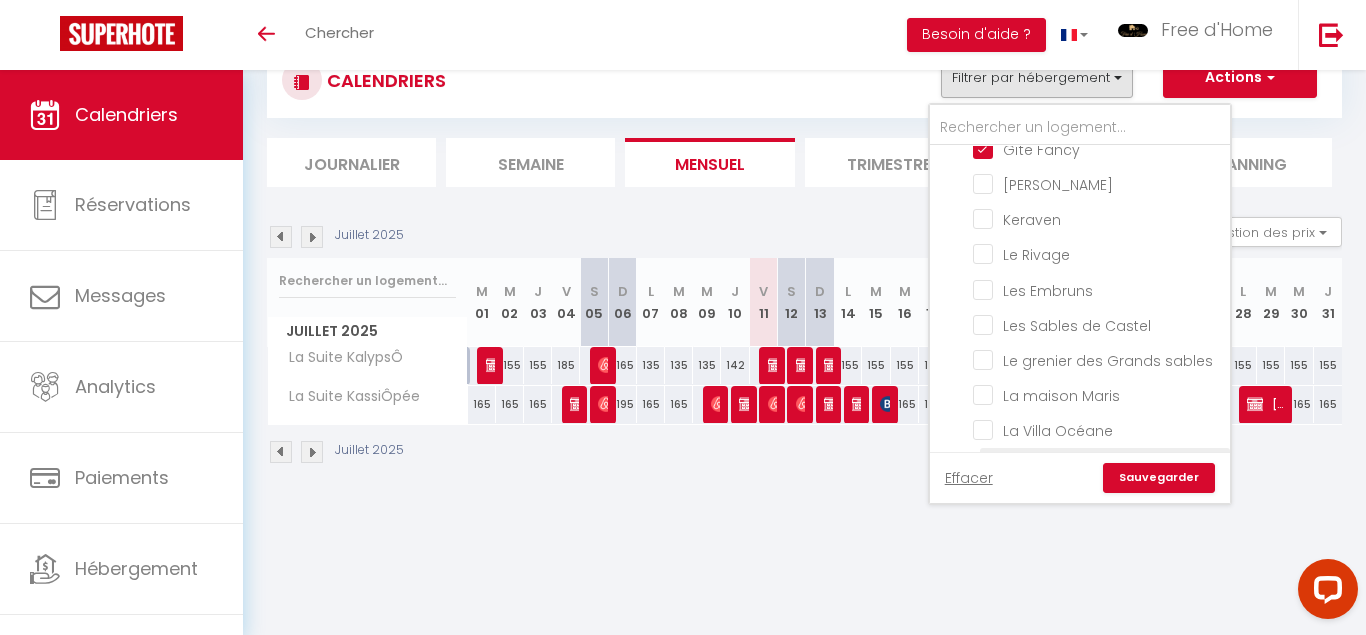click on "Vénus" at bounding box center [1098, 464] 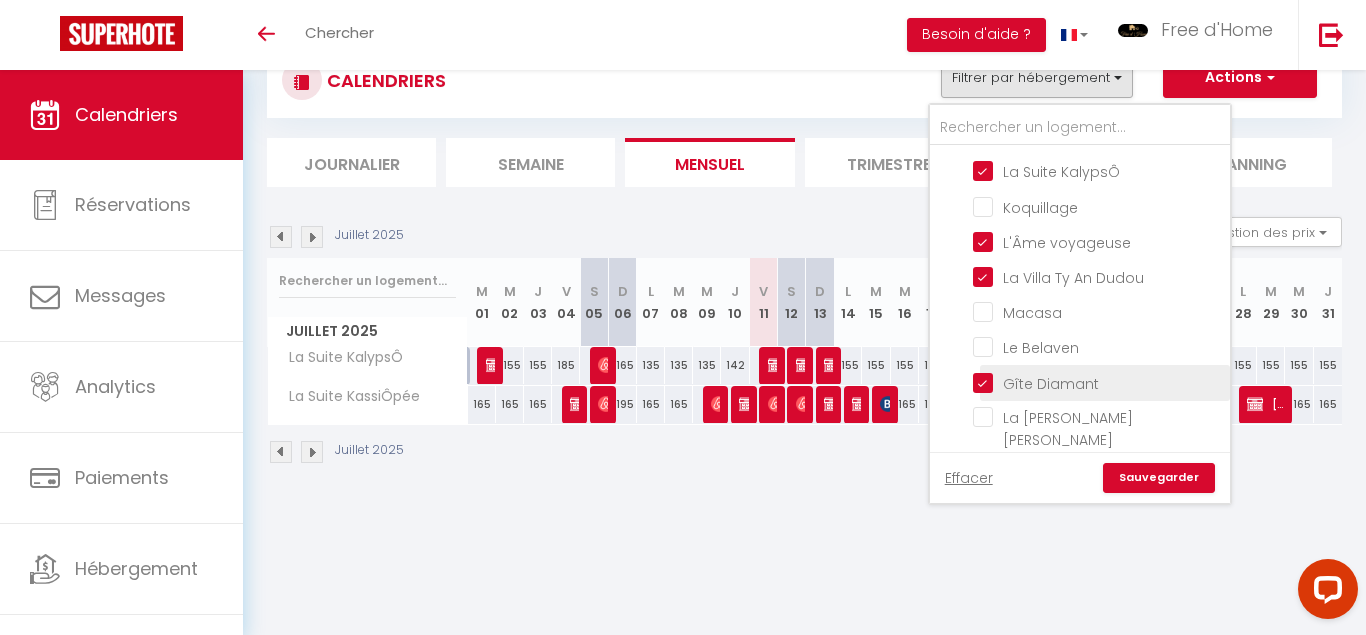 scroll, scrollTop: 685, scrollLeft: 0, axis: vertical 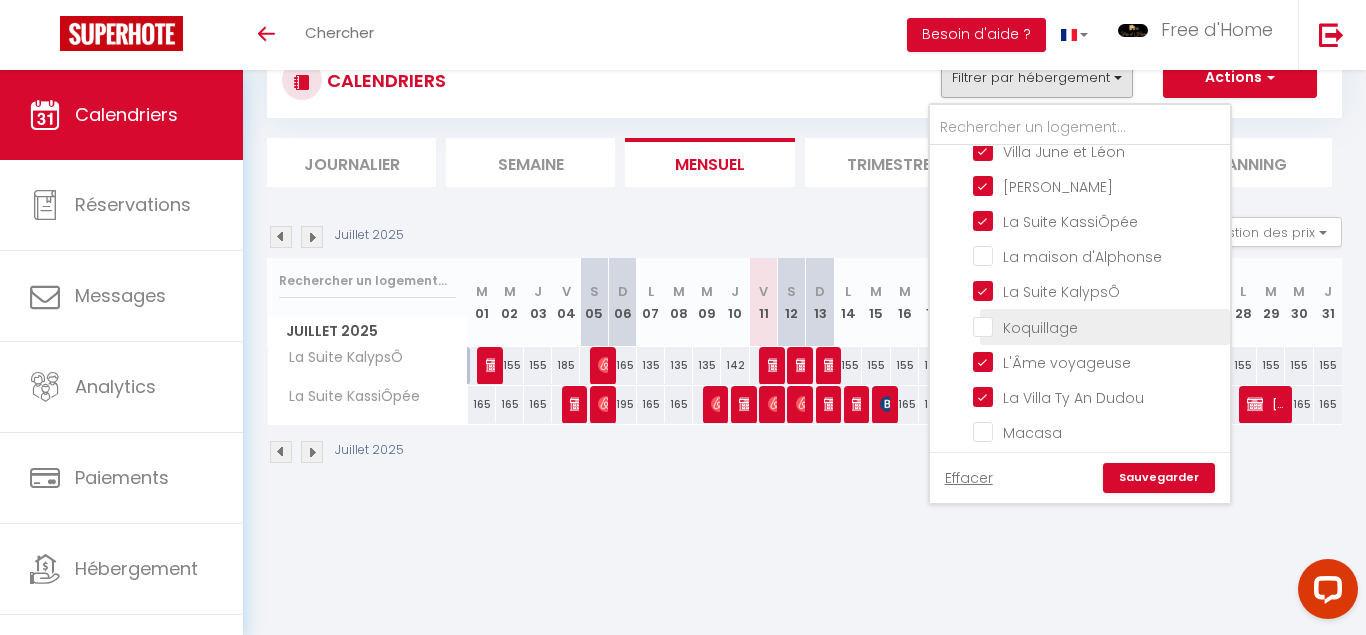 click on "Koquillage" at bounding box center (1098, 325) 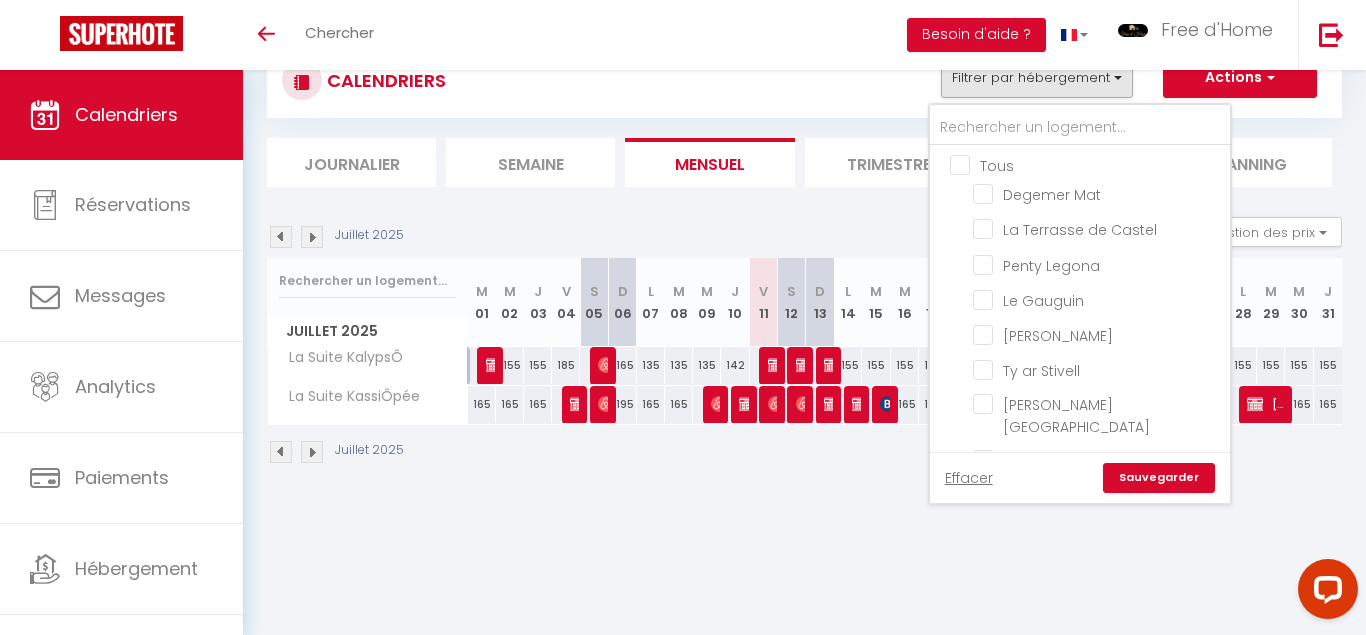 scroll, scrollTop: 0, scrollLeft: 0, axis: both 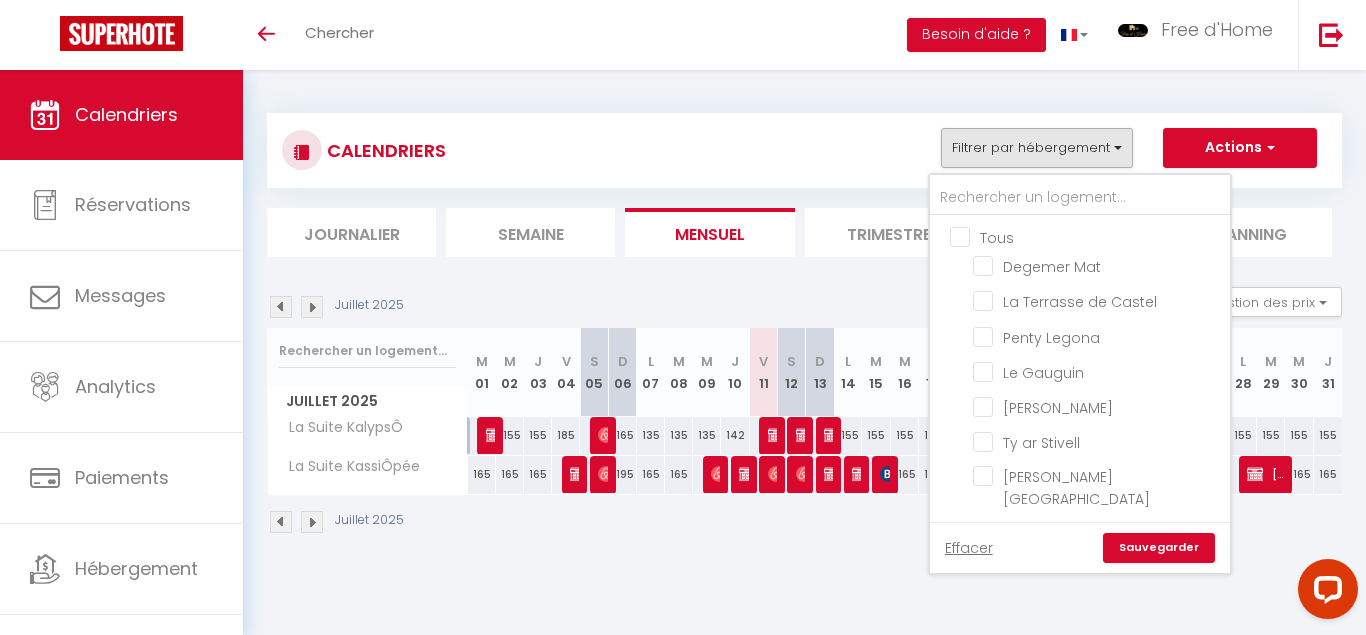 click on "Sauvegarder" at bounding box center [1159, 548] 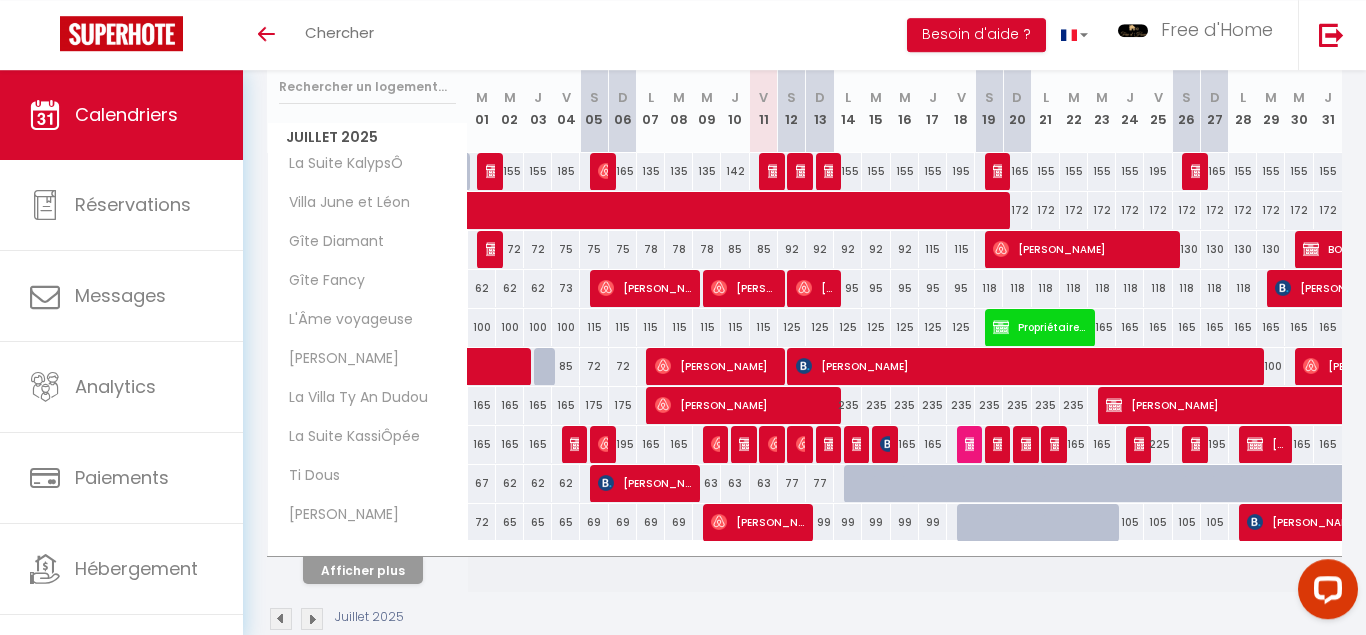scroll, scrollTop: 303, scrollLeft: 0, axis: vertical 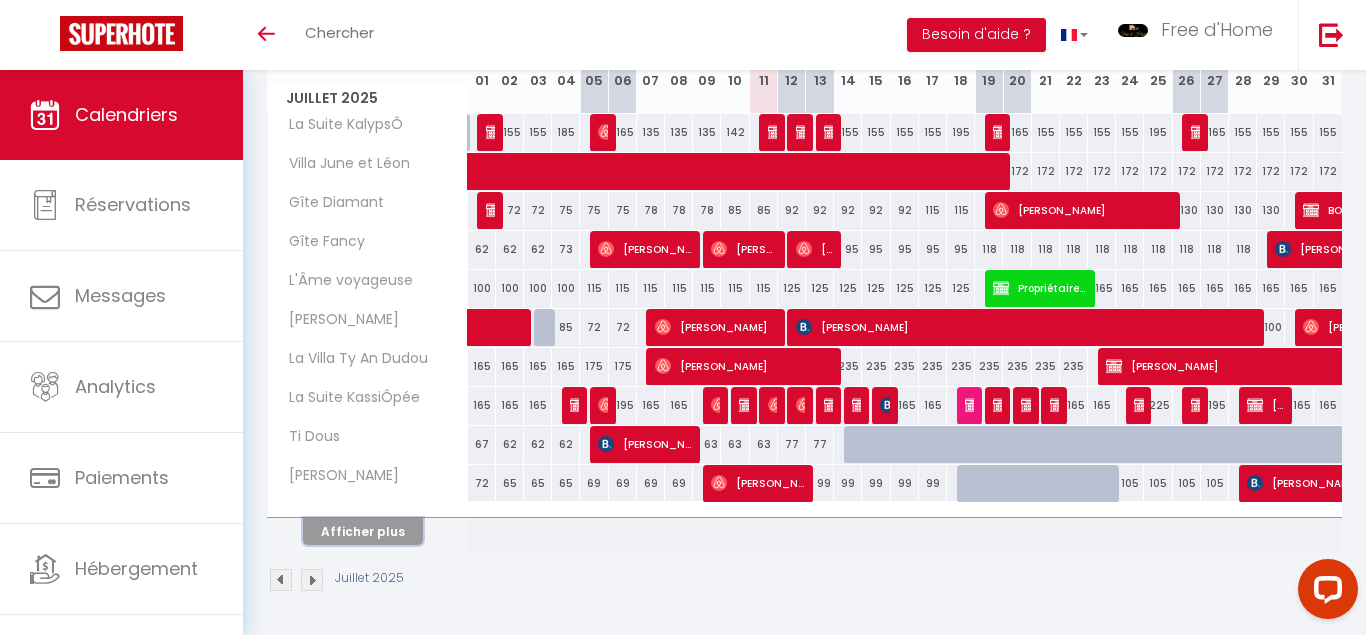 click on "Afficher plus" at bounding box center (363, 531) 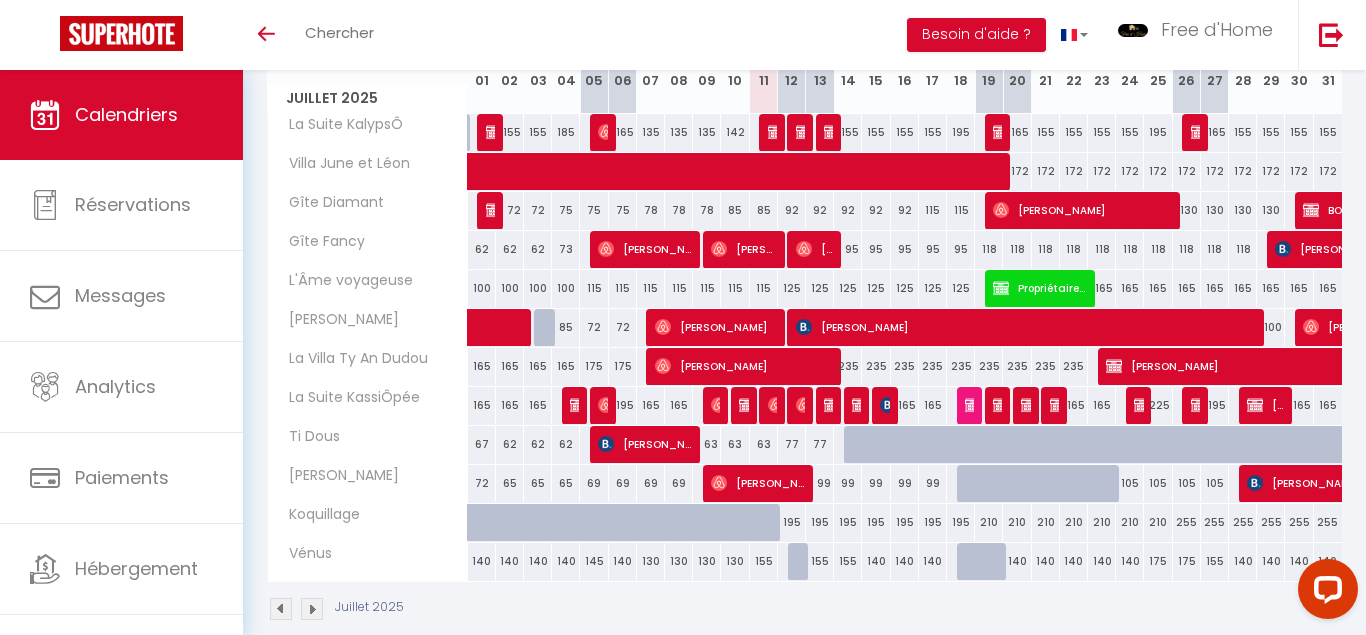 click at bounding box center [312, 609] 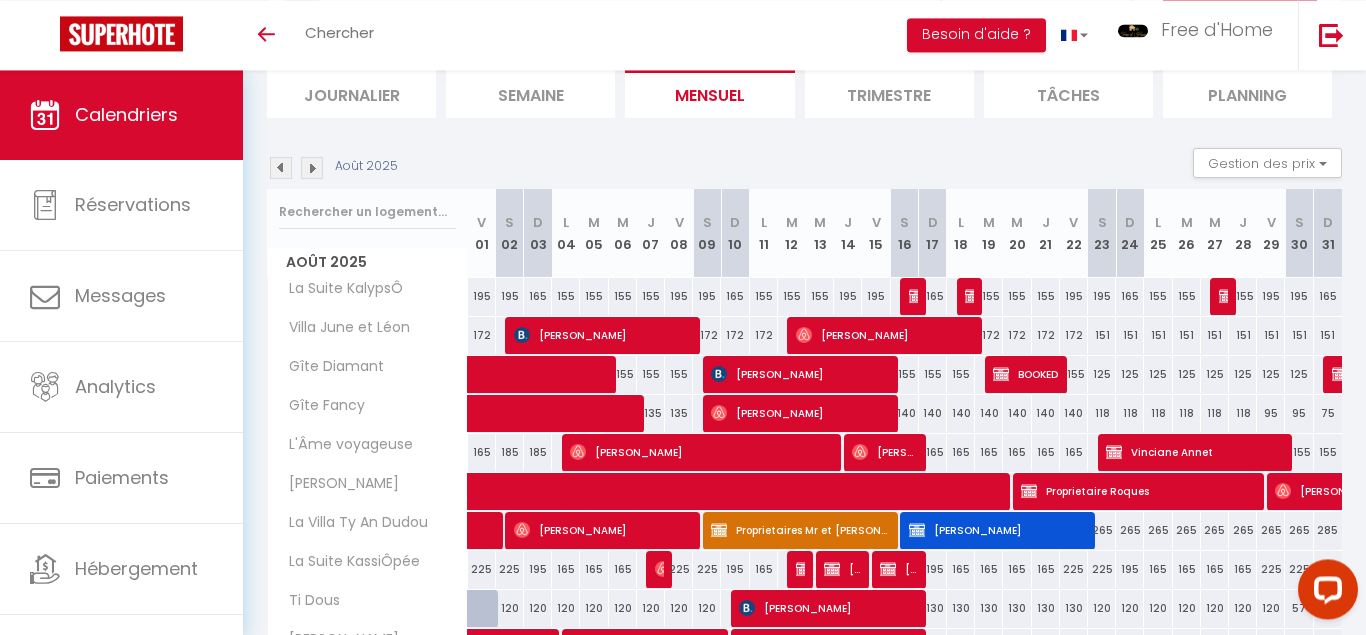 scroll, scrollTop: 303, scrollLeft: 0, axis: vertical 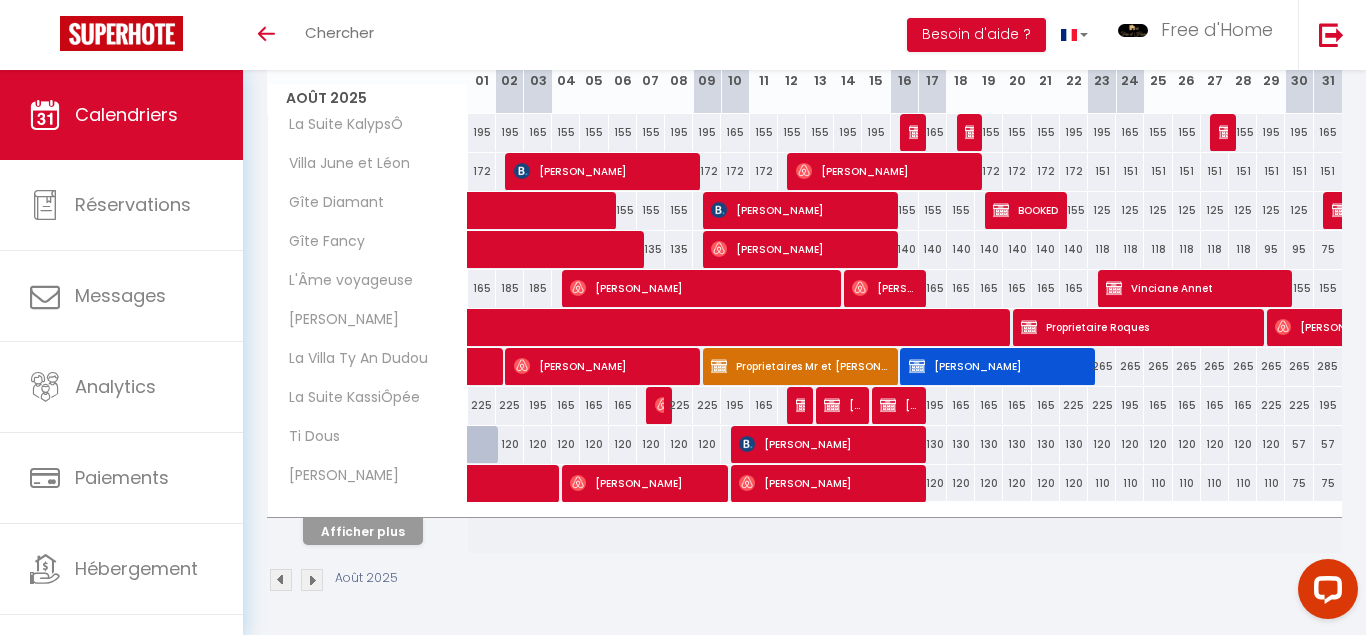 click at bounding box center (312, 580) 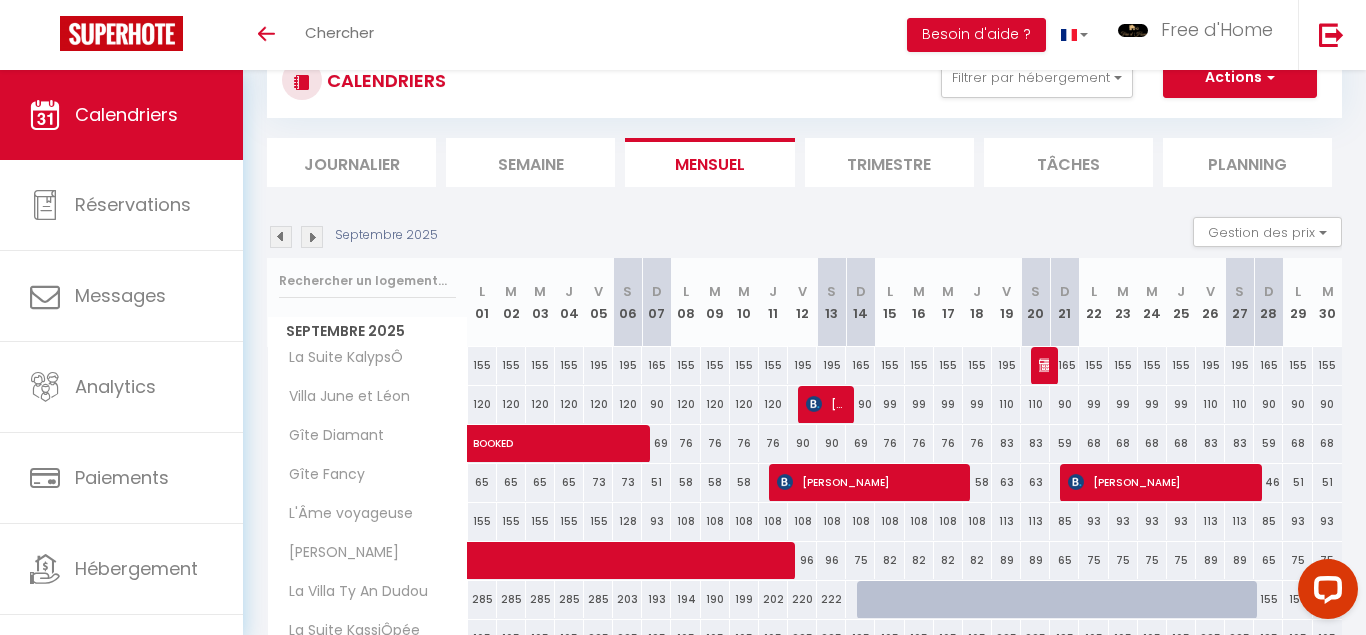 scroll, scrollTop: 172, scrollLeft: 0, axis: vertical 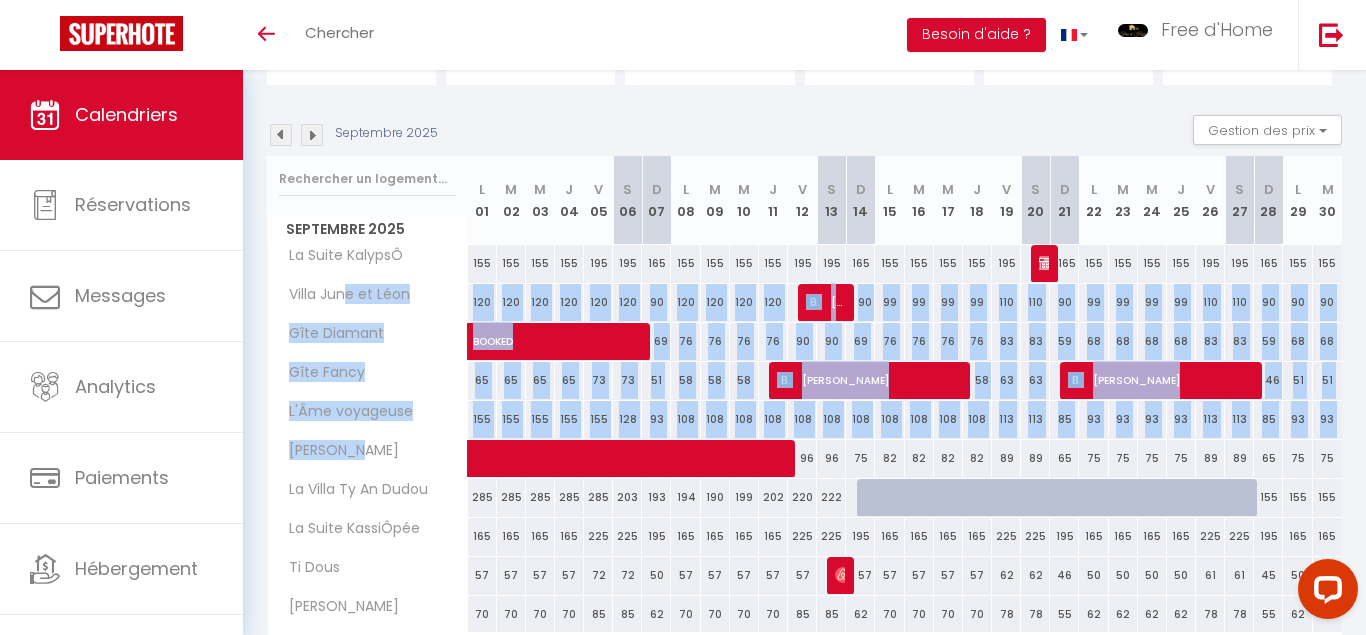 drag, startPoint x: 348, startPoint y: 310, endPoint x: 347, endPoint y: 494, distance: 184.00272 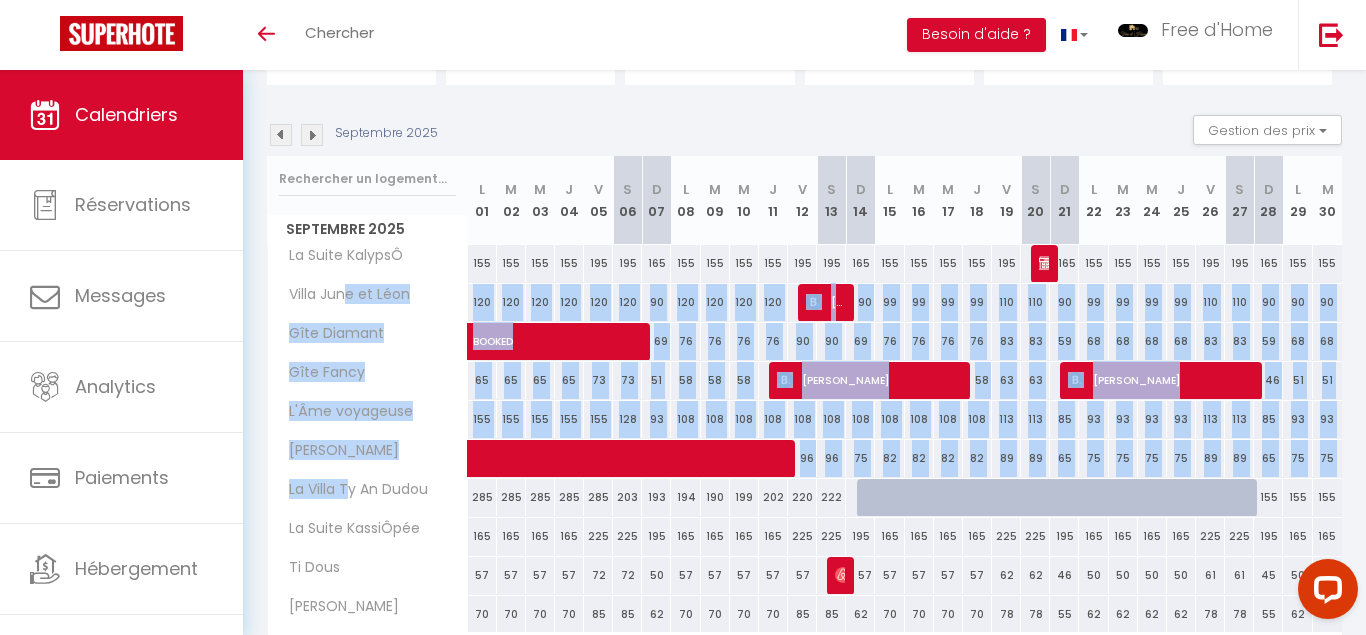 click on "La Villa Ty An Dudou" at bounding box center [352, 490] 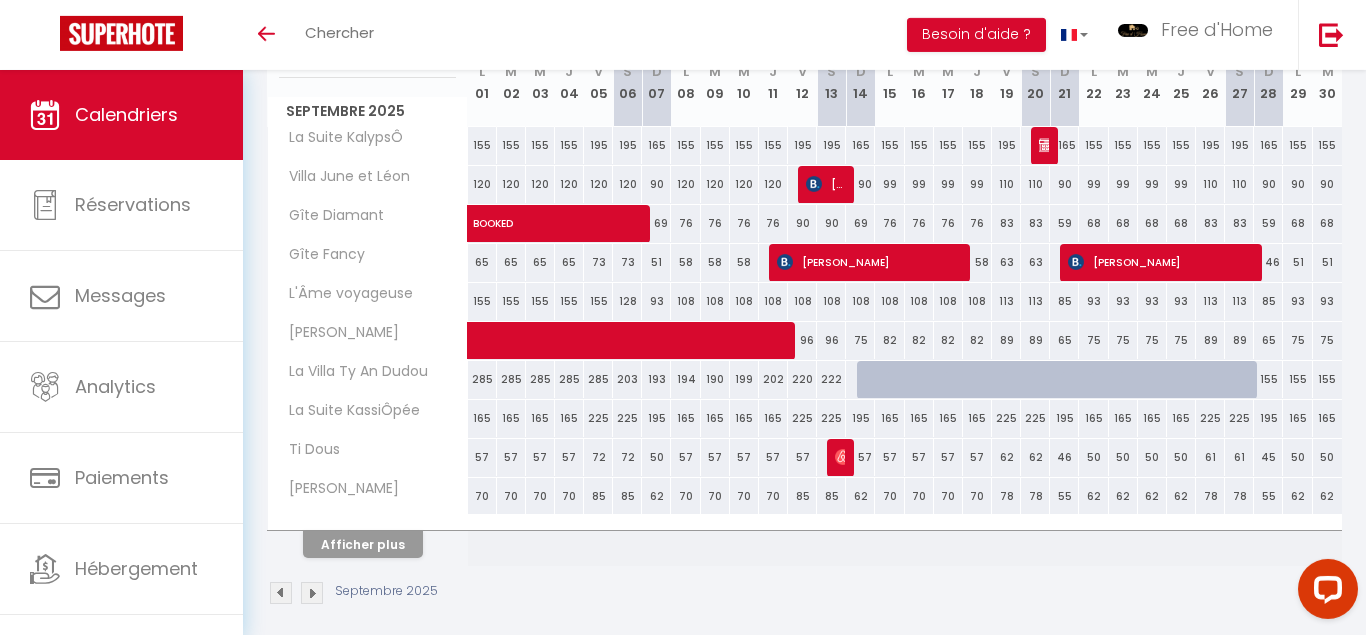 scroll, scrollTop: 303, scrollLeft: 0, axis: vertical 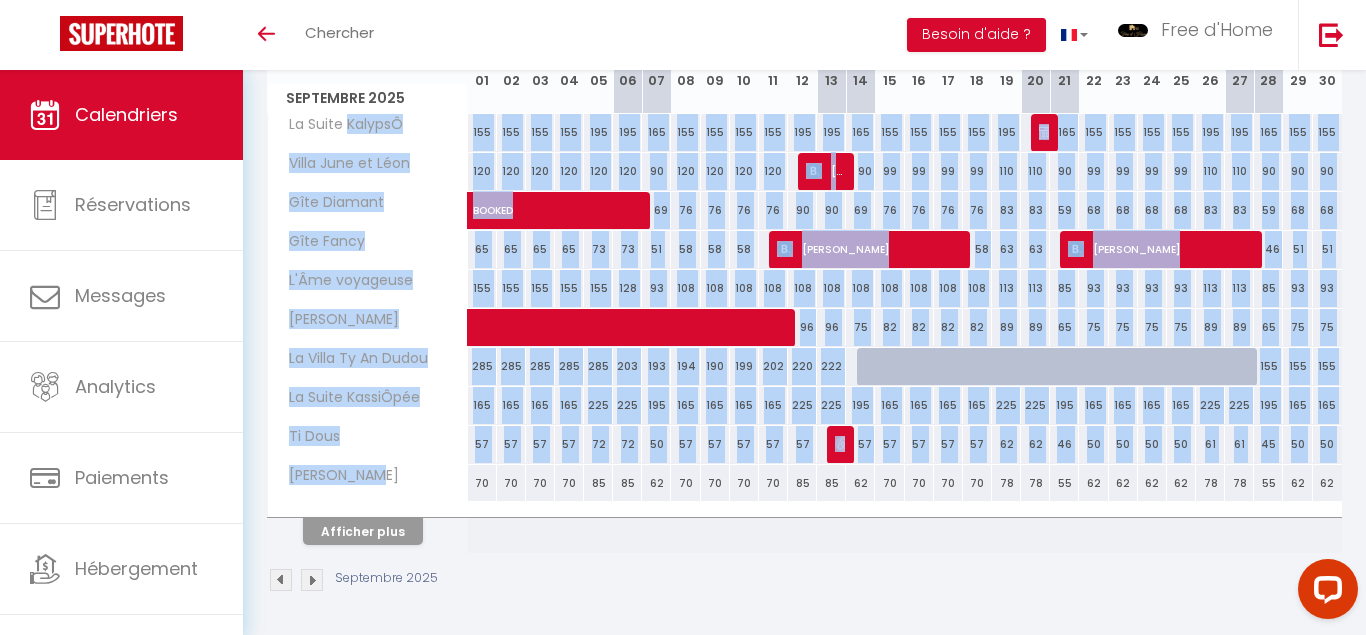 drag, startPoint x: 388, startPoint y: 477, endPoint x: 344, endPoint y: 102, distance: 377.5725 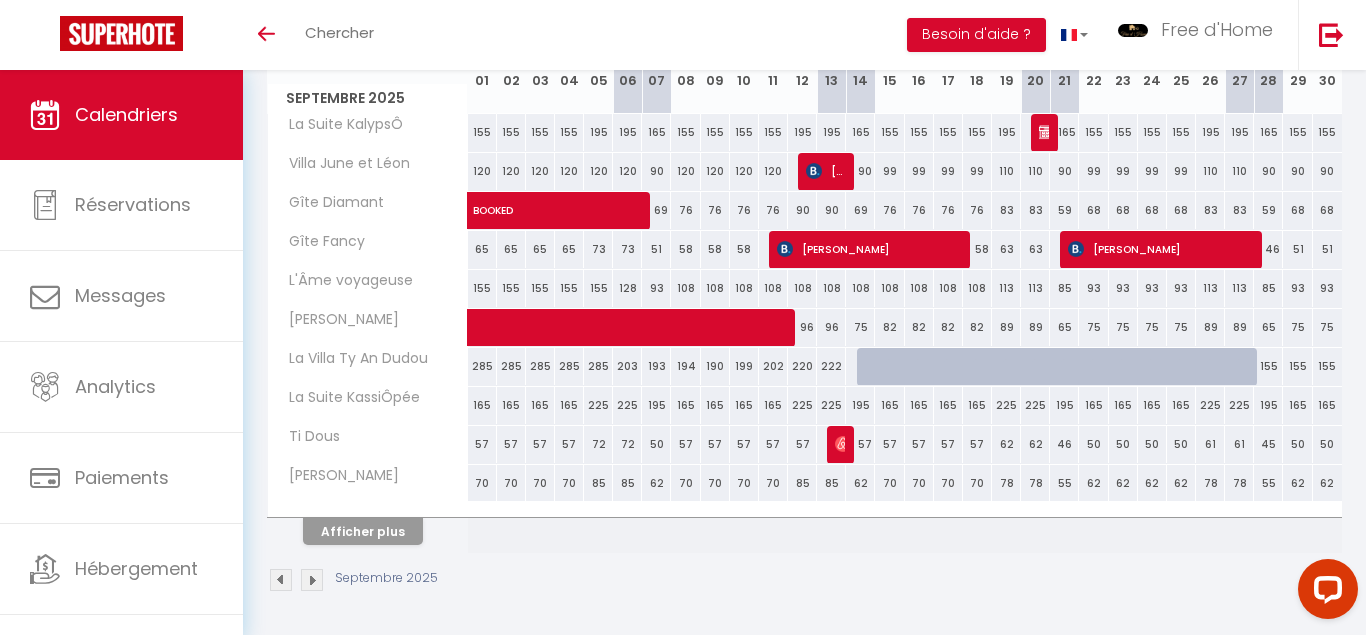 click on "Septembre 2025" at bounding box center [367, 98] 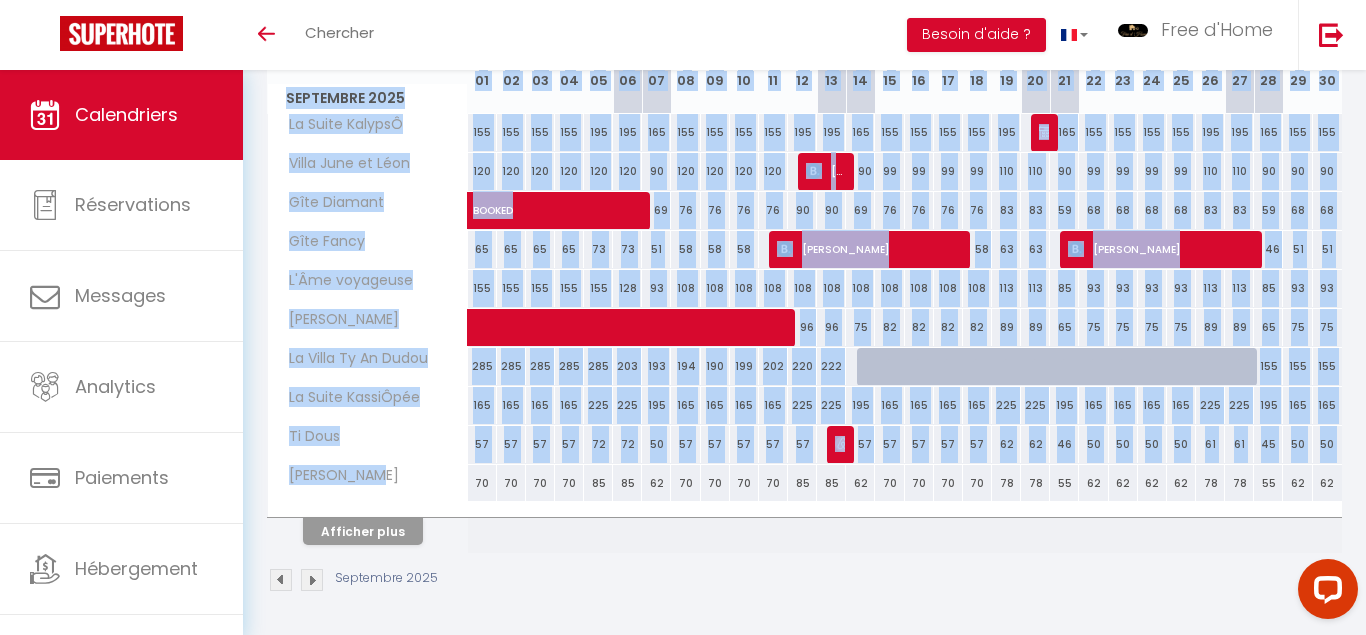drag, startPoint x: 339, startPoint y: 101, endPoint x: 394, endPoint y: 466, distance: 369.12057 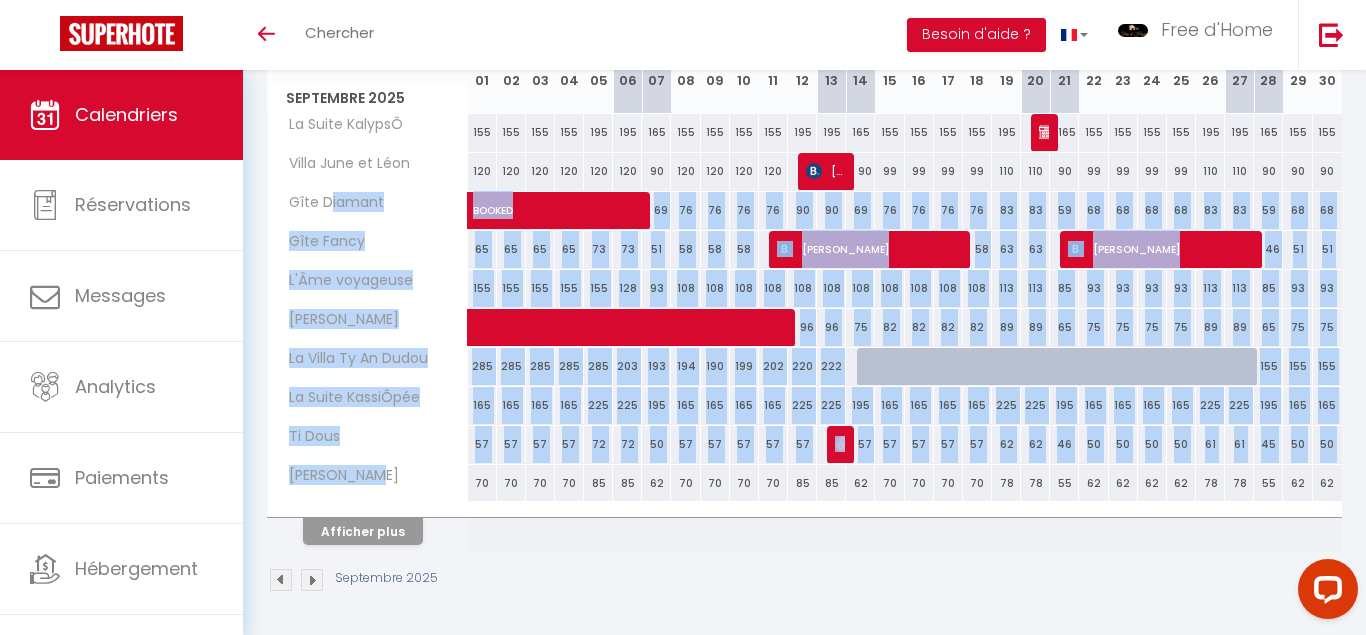 drag, startPoint x: 394, startPoint y: 473, endPoint x: 330, endPoint y: 193, distance: 287.22116 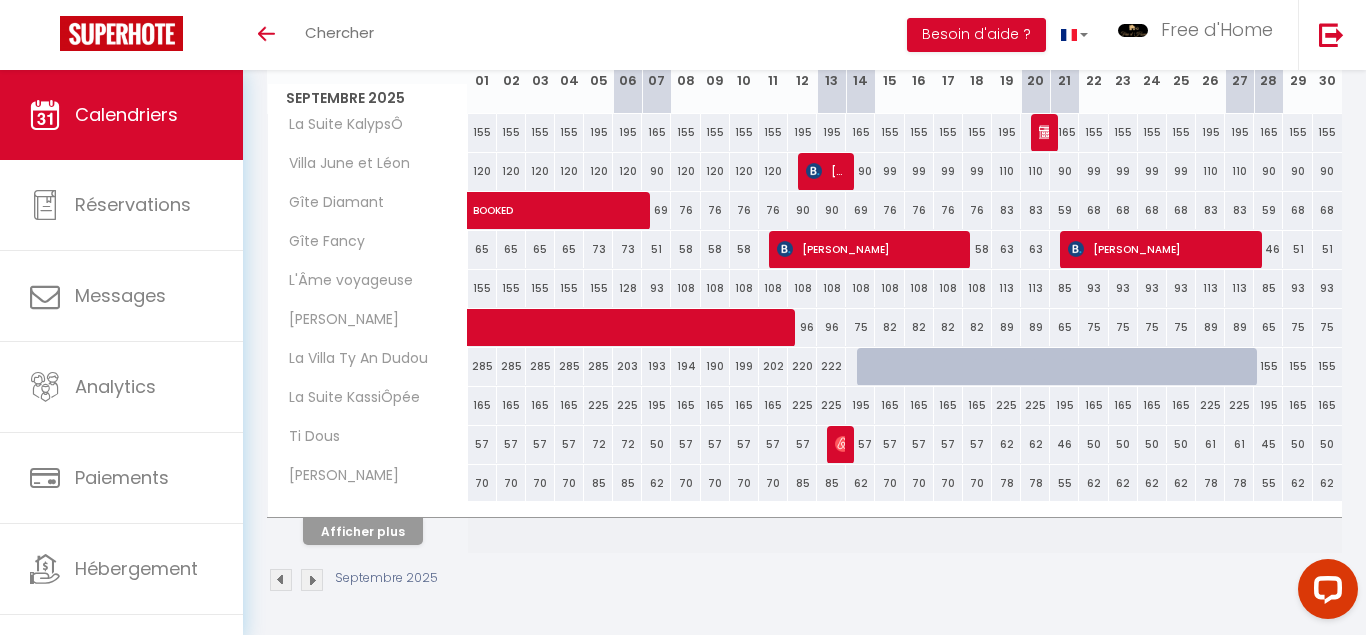 click on "Villa June et Léon" at bounding box center [343, 164] 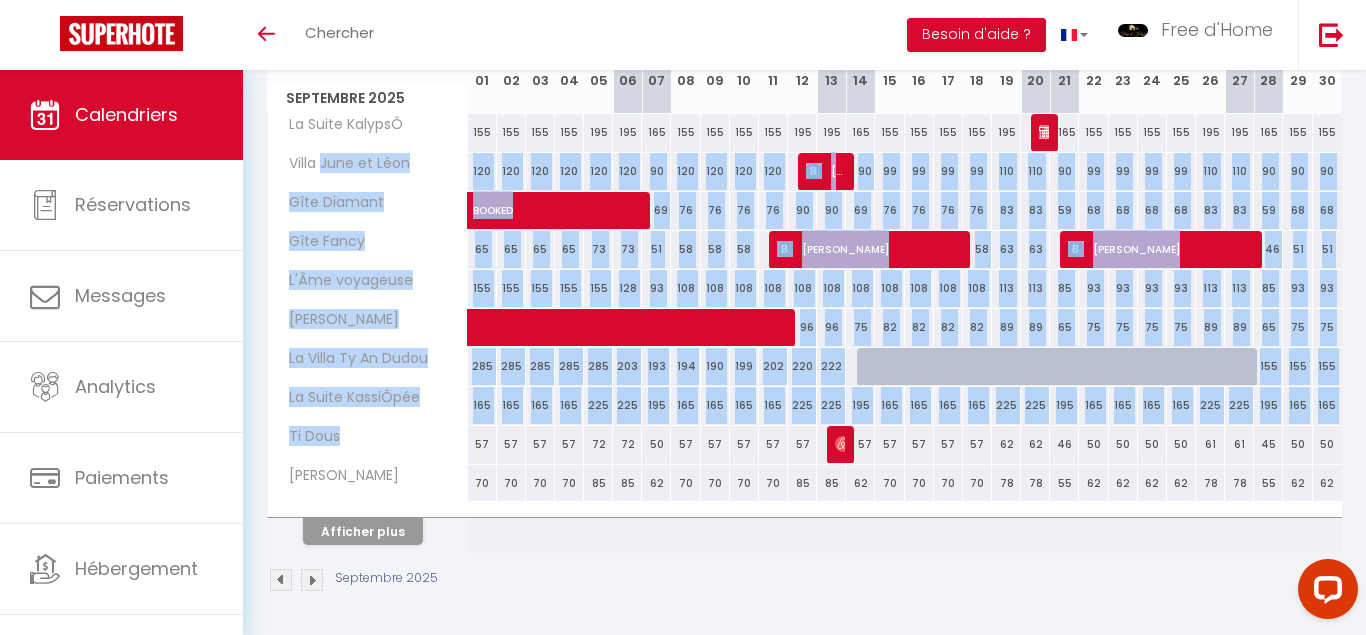 drag, startPoint x: 322, startPoint y: 251, endPoint x: 334, endPoint y: 456, distance: 205.35092 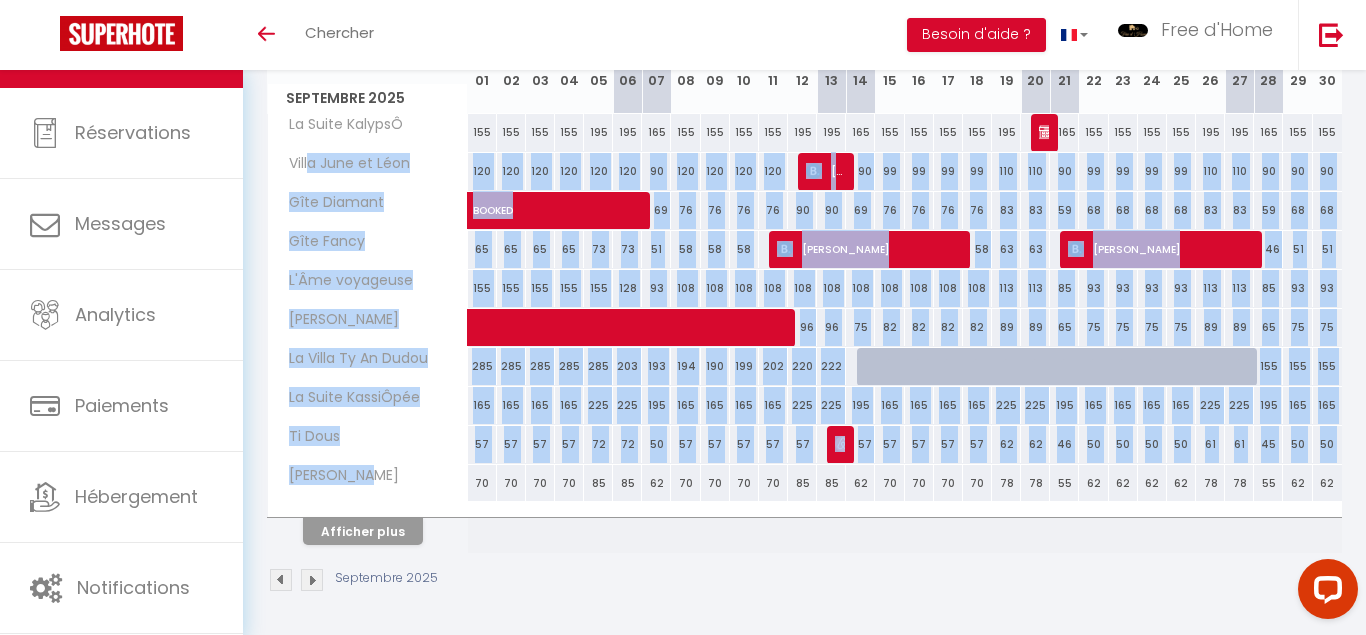 drag, startPoint x: 310, startPoint y: 176, endPoint x: 364, endPoint y: 484, distance: 312.69794 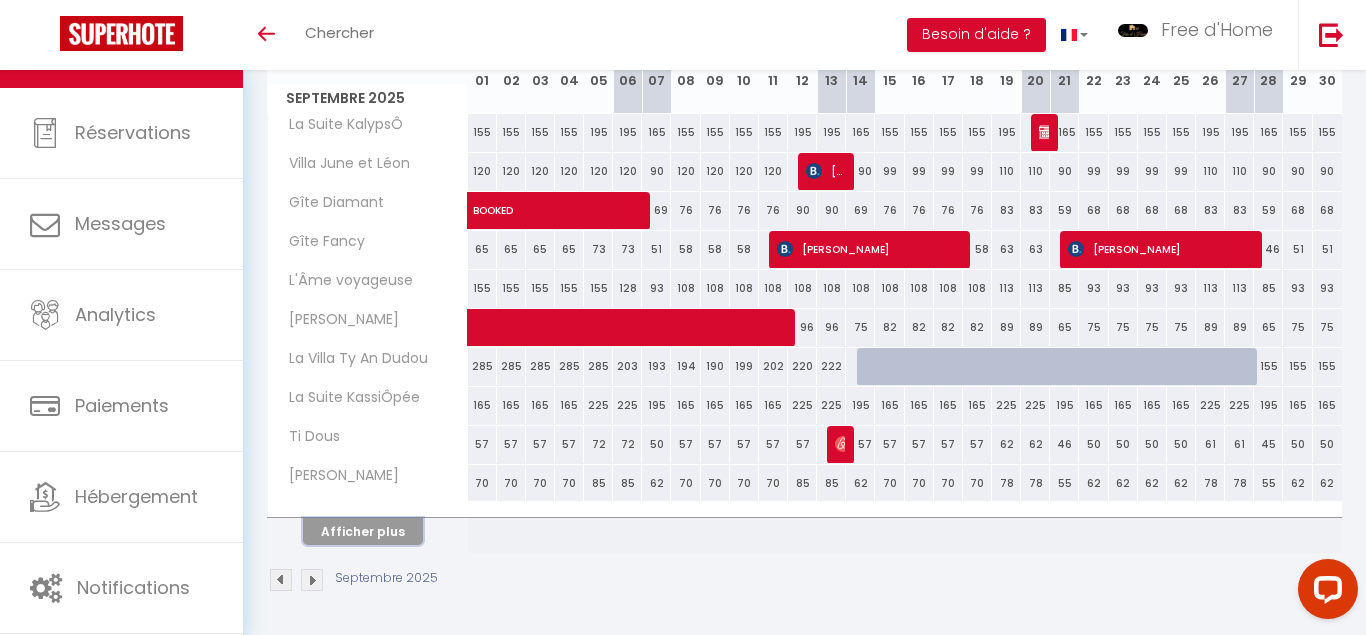 drag, startPoint x: 369, startPoint y: 537, endPoint x: 337, endPoint y: 356, distance: 183.80696 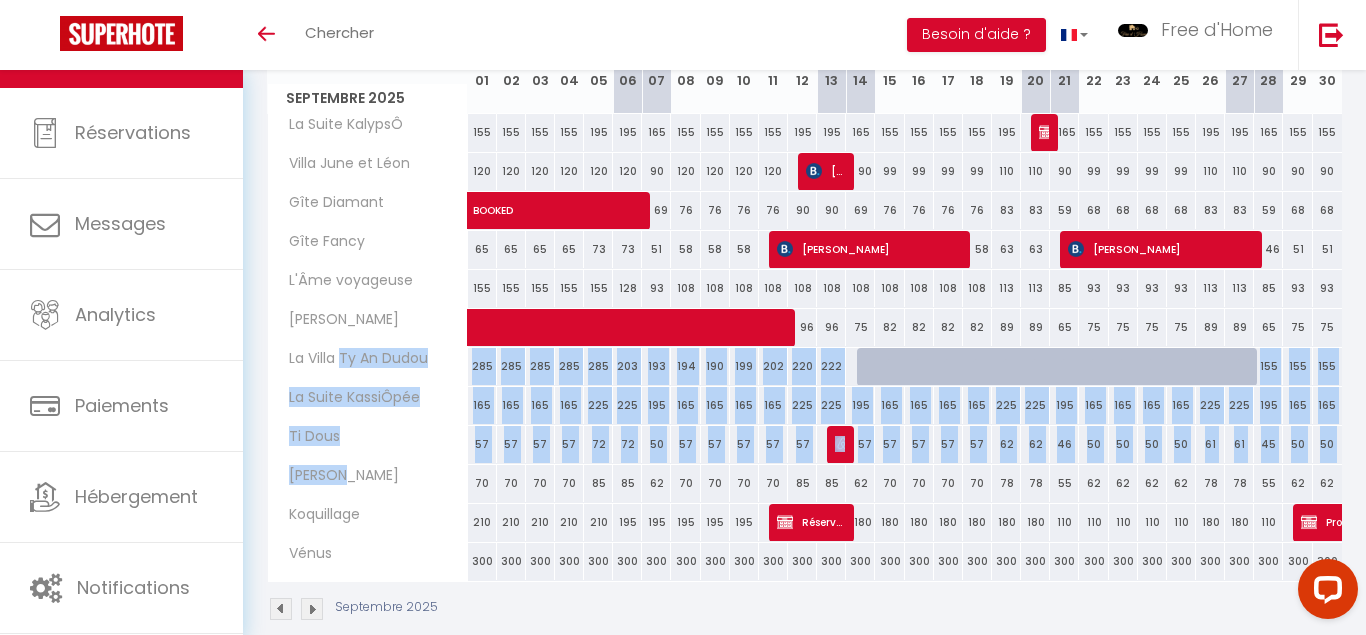 drag, startPoint x: 342, startPoint y: 350, endPoint x: 344, endPoint y: 491, distance: 141.01419 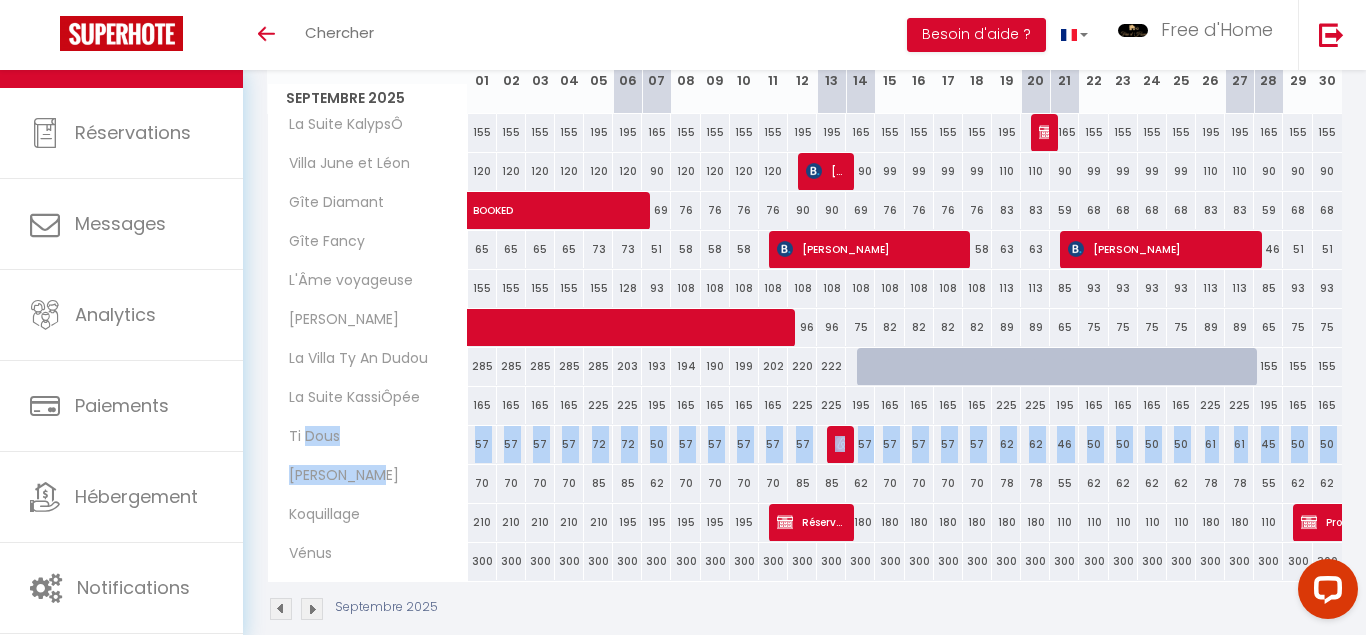 click on "[PERSON_NAME]" at bounding box center (368, 484) 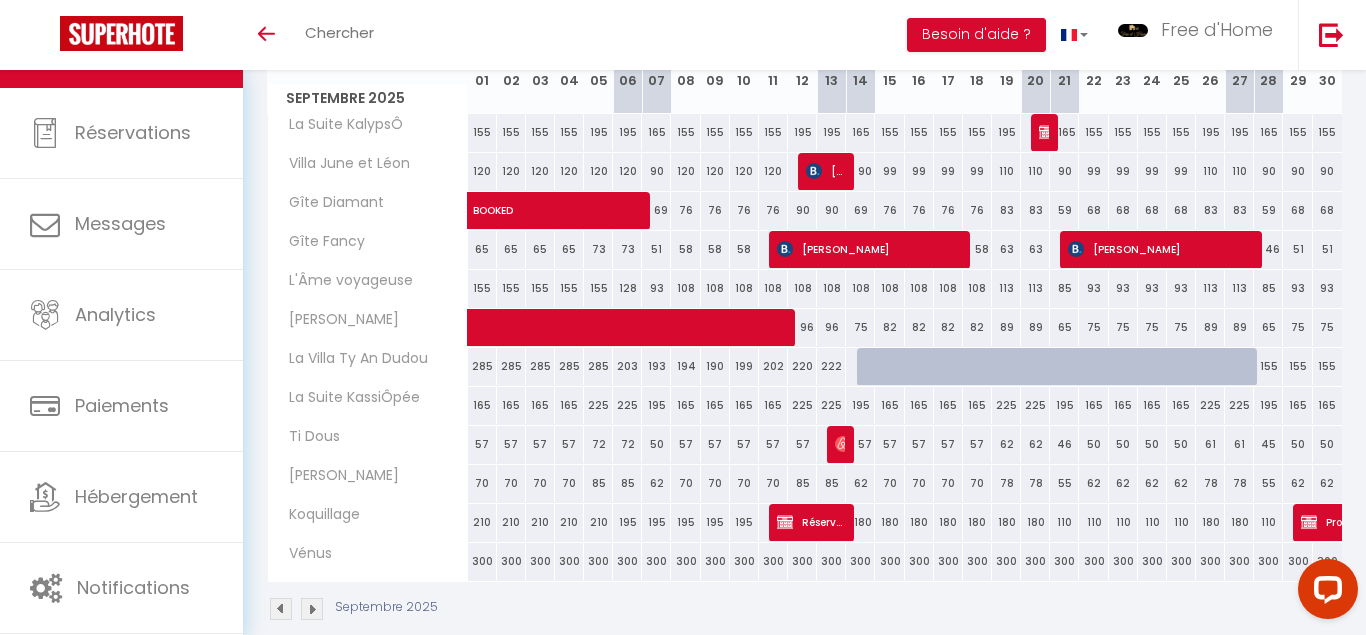 click on "Gîte Diamant" at bounding box center (330, 203) 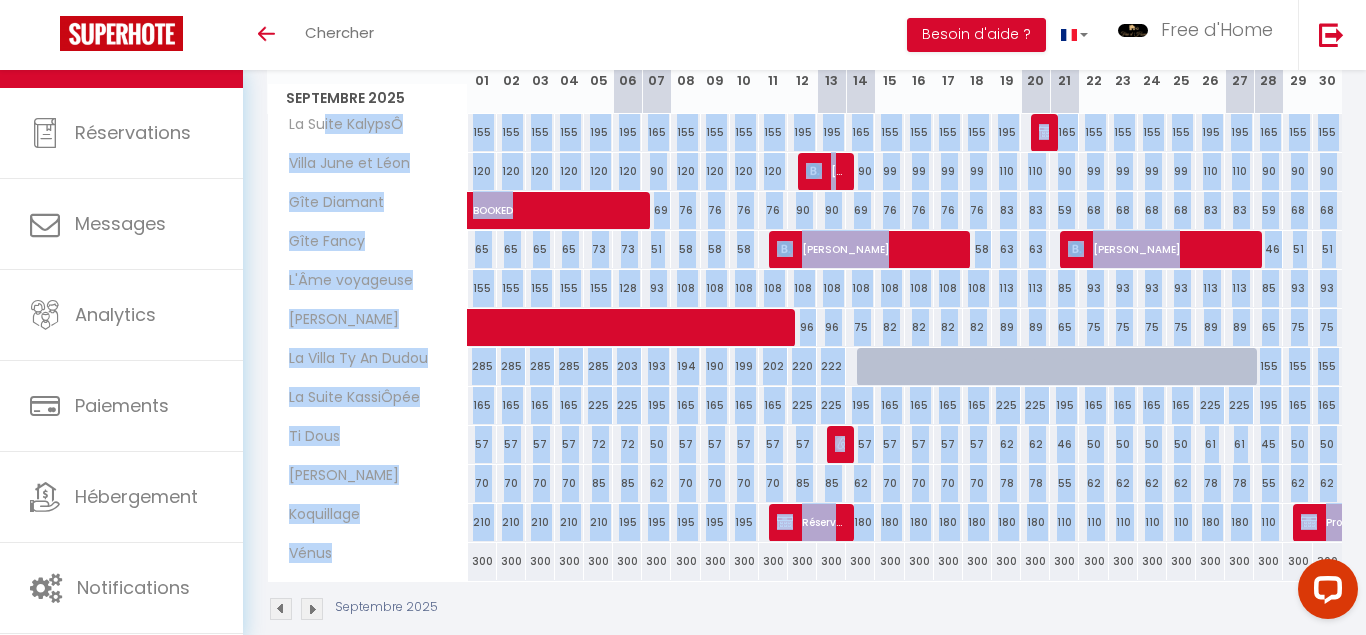 drag, startPoint x: 322, startPoint y: 128, endPoint x: 393, endPoint y: 563, distance: 440.75616 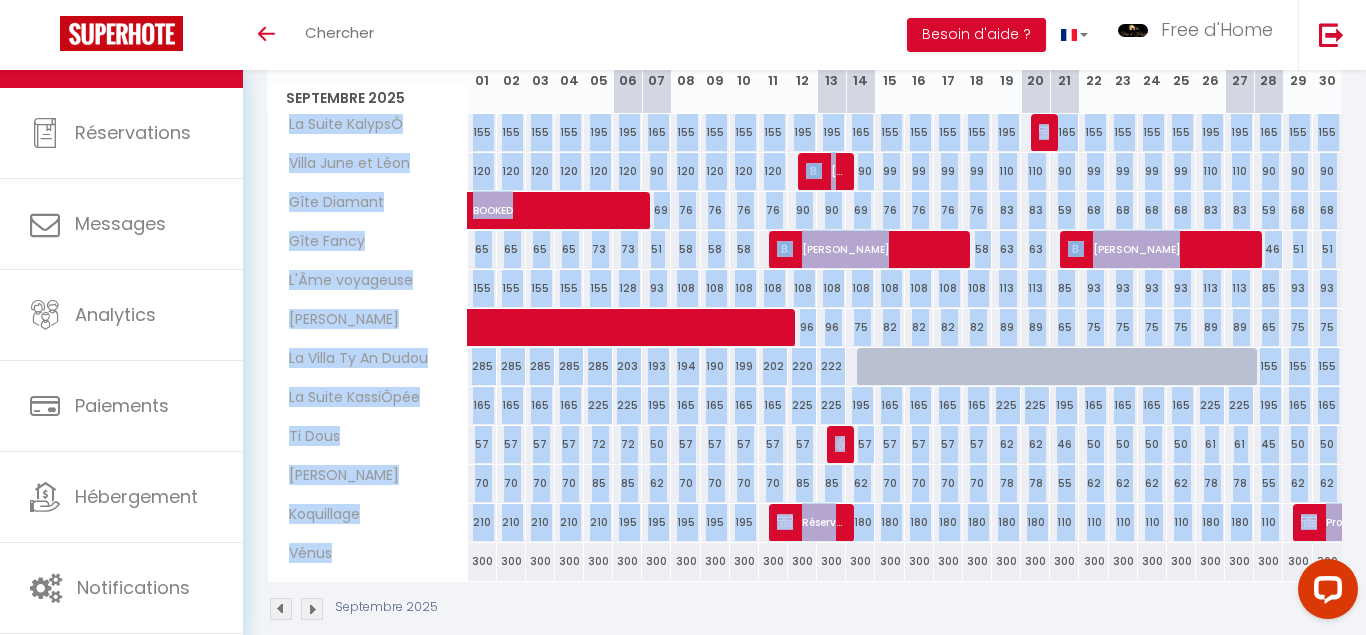 drag, startPoint x: 393, startPoint y: 563, endPoint x: 299, endPoint y: 121, distance: 451.88495 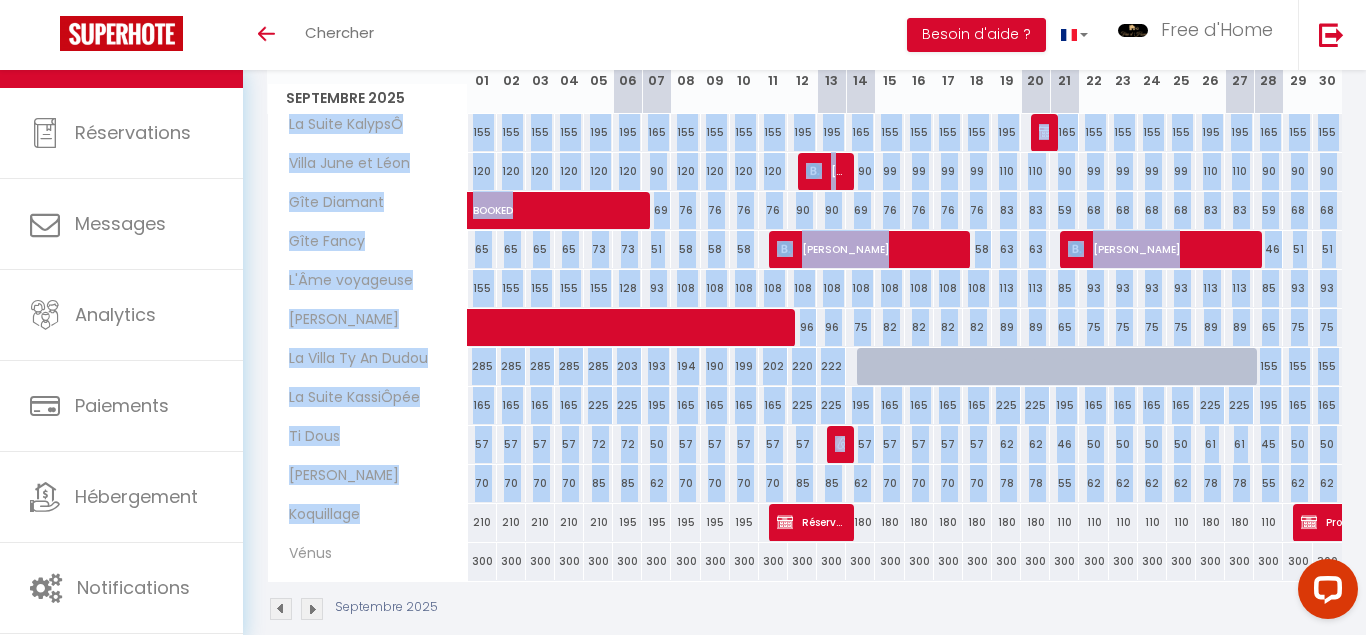 drag, startPoint x: 299, startPoint y: 121, endPoint x: 403, endPoint y: 542, distance: 433.6554 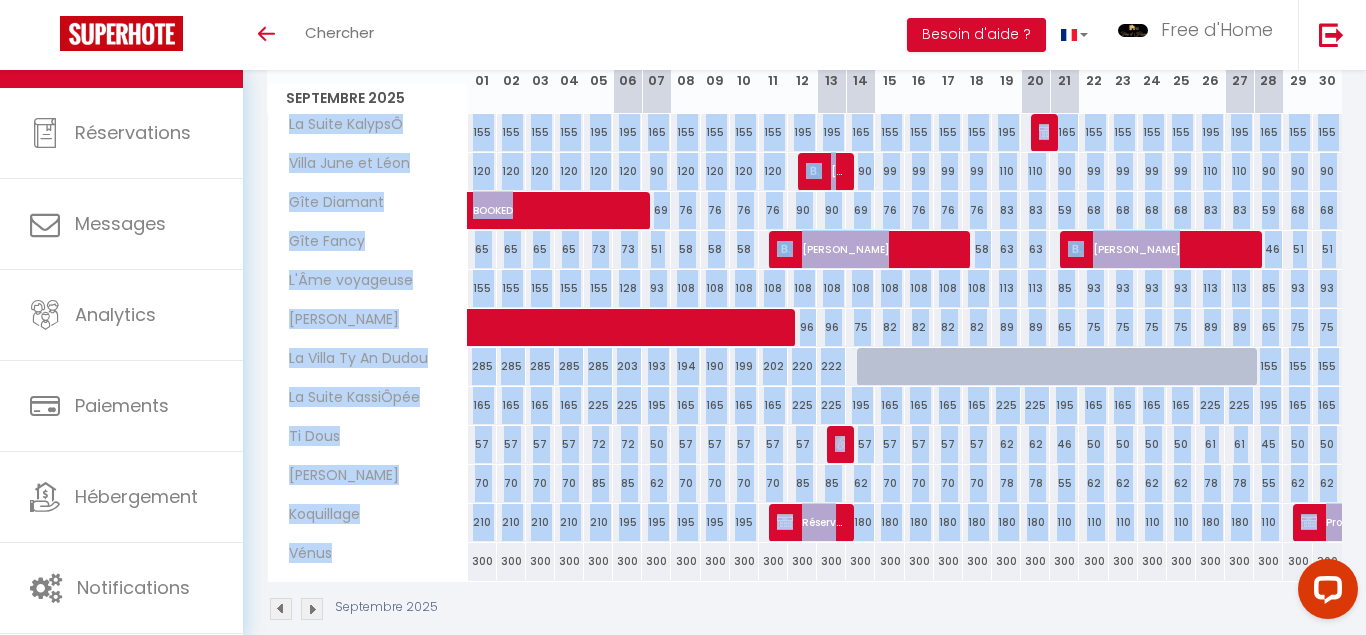 drag, startPoint x: 403, startPoint y: 548, endPoint x: 273, endPoint y: 118, distance: 449.22156 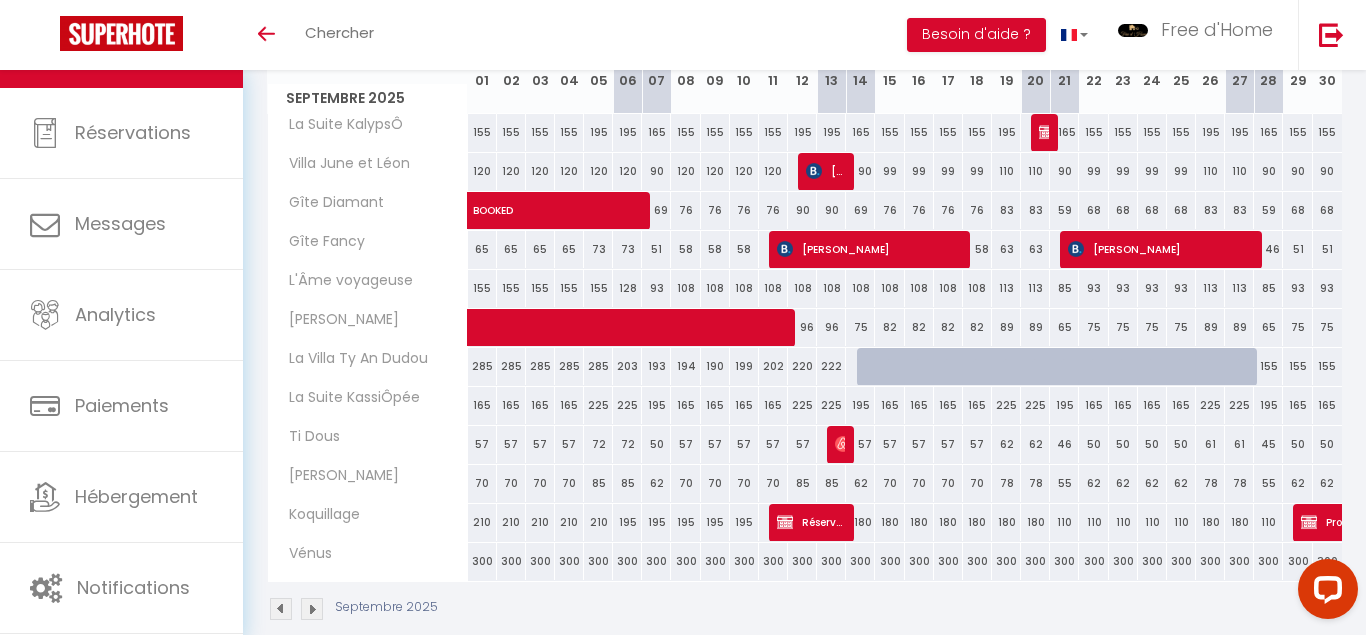 click on "La Suite KalypsÔ" at bounding box center [339, 125] 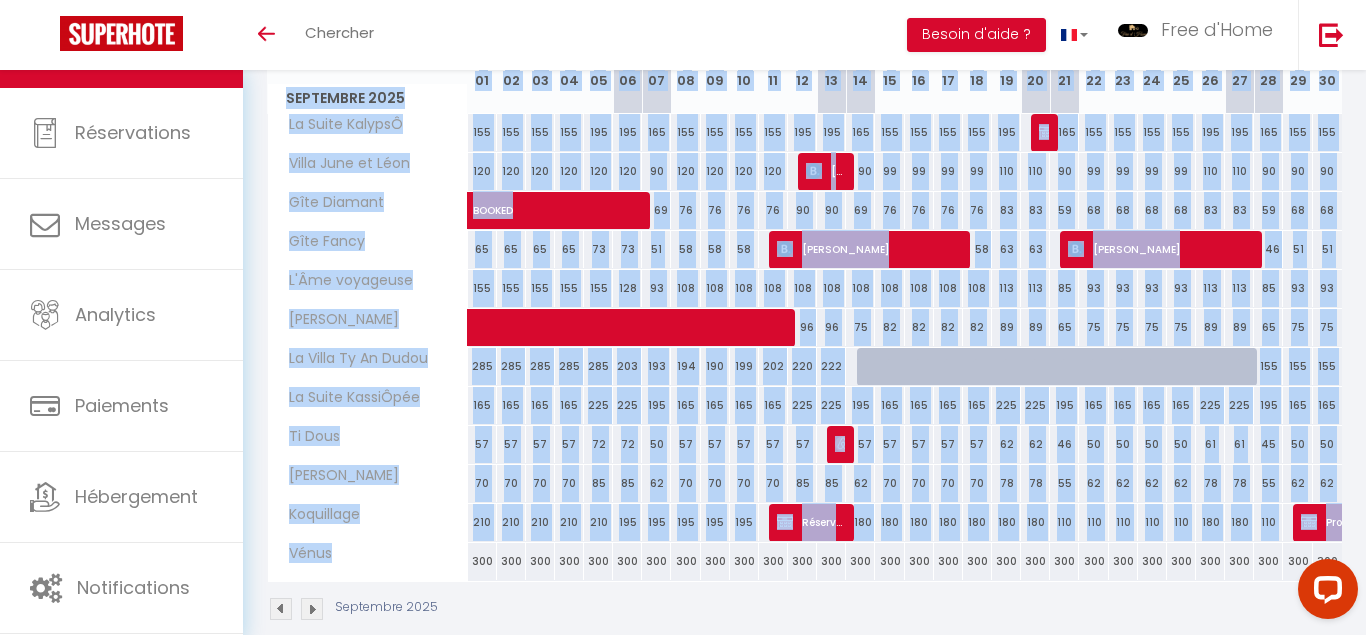drag, startPoint x: 271, startPoint y: 93, endPoint x: 397, endPoint y: 557, distance: 480.8035 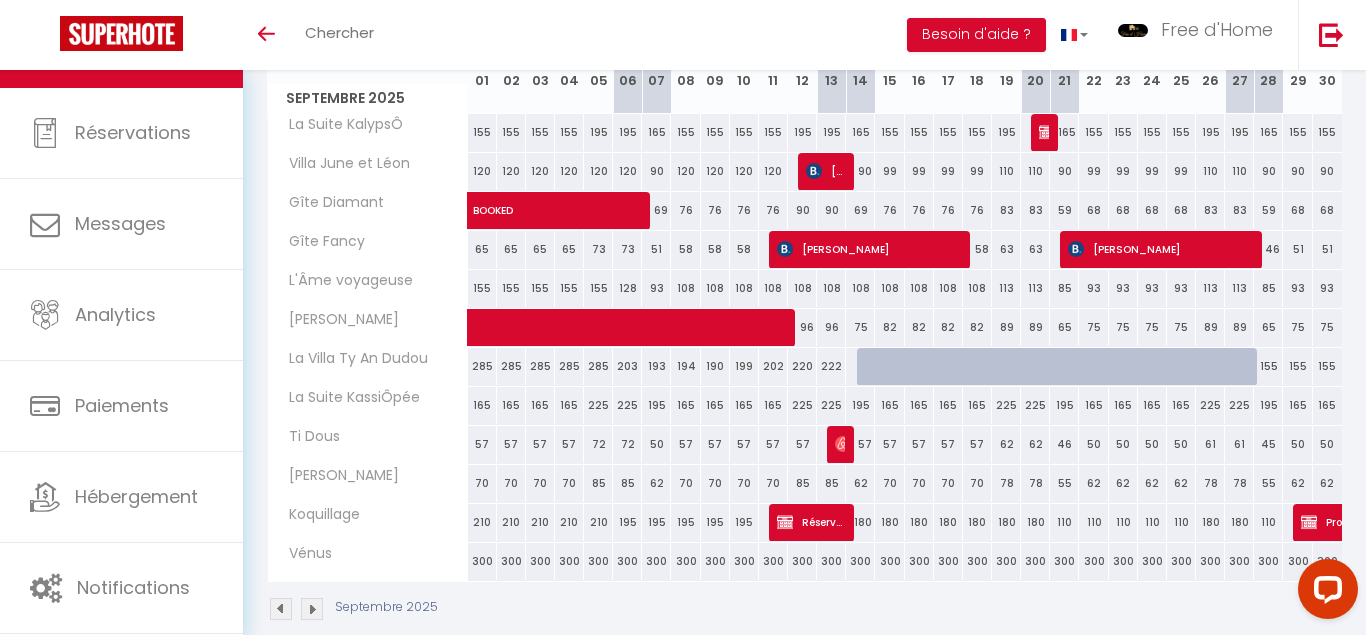 click on "Septembre 2025" at bounding box center (367, 98) 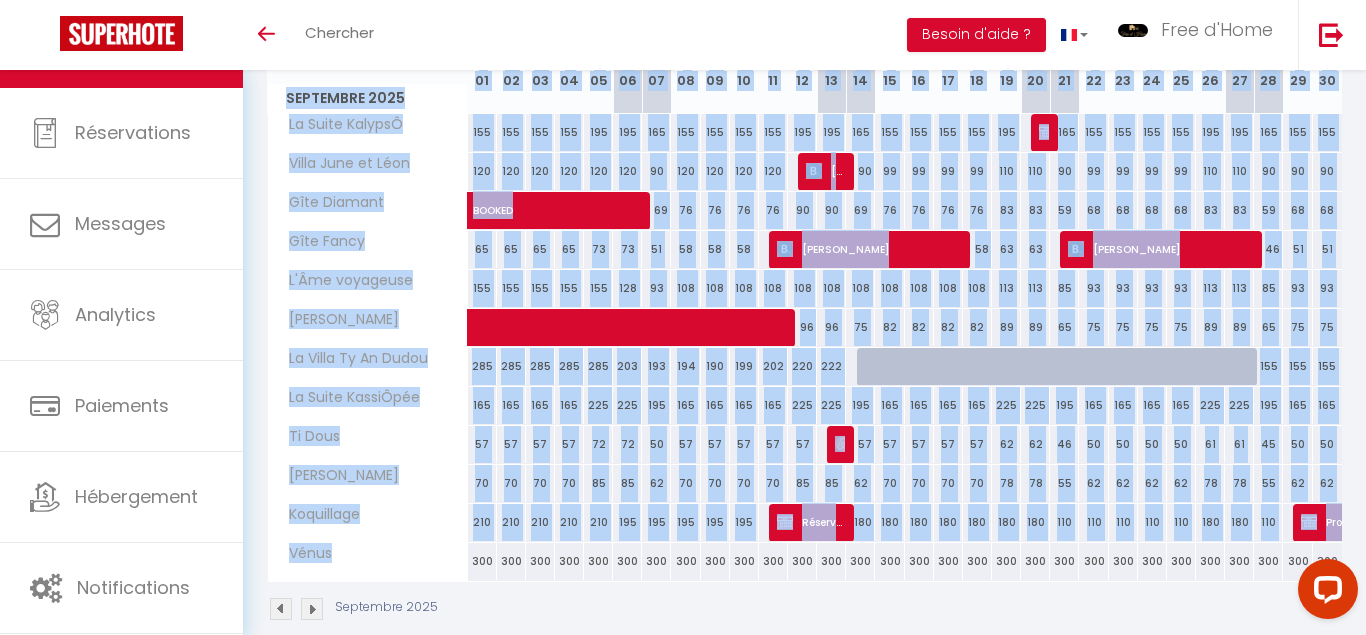 drag, startPoint x: 268, startPoint y: 104, endPoint x: 369, endPoint y: 558, distance: 465.0989 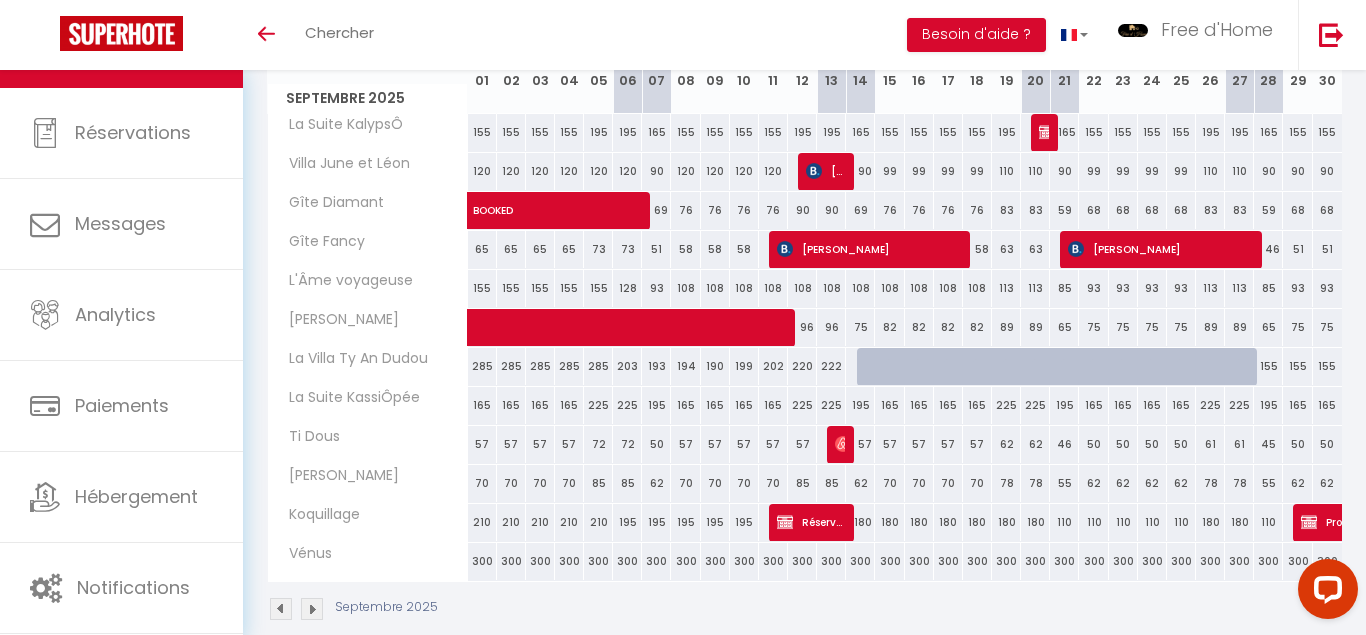 click on "Septembre 2025" at bounding box center [367, 98] 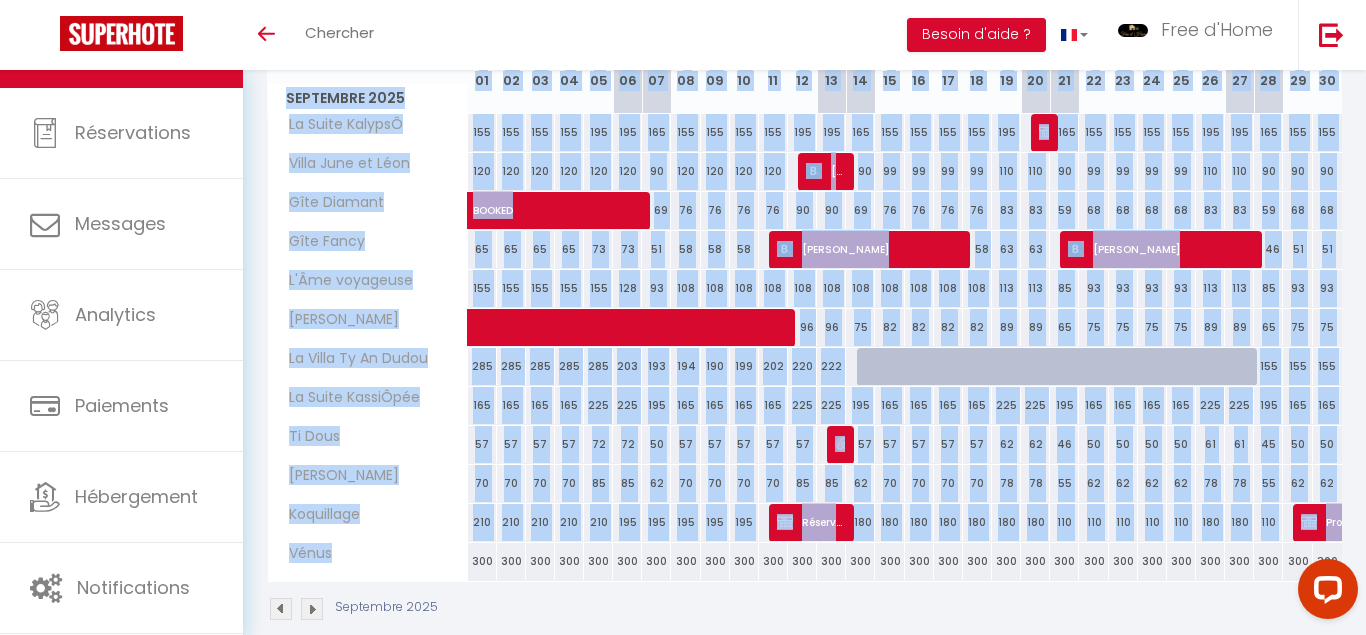 drag, startPoint x: 289, startPoint y: 94, endPoint x: 383, endPoint y: 564, distance: 479.30783 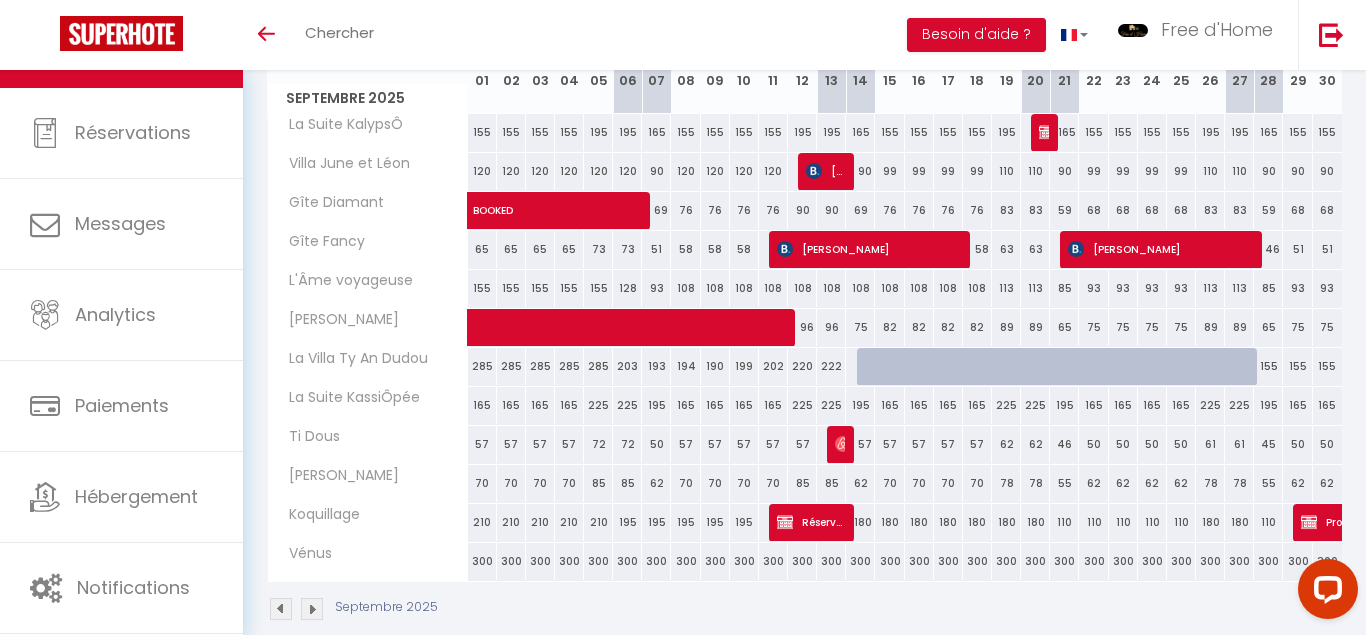 click on "Septembre 2025" at bounding box center (367, 98) 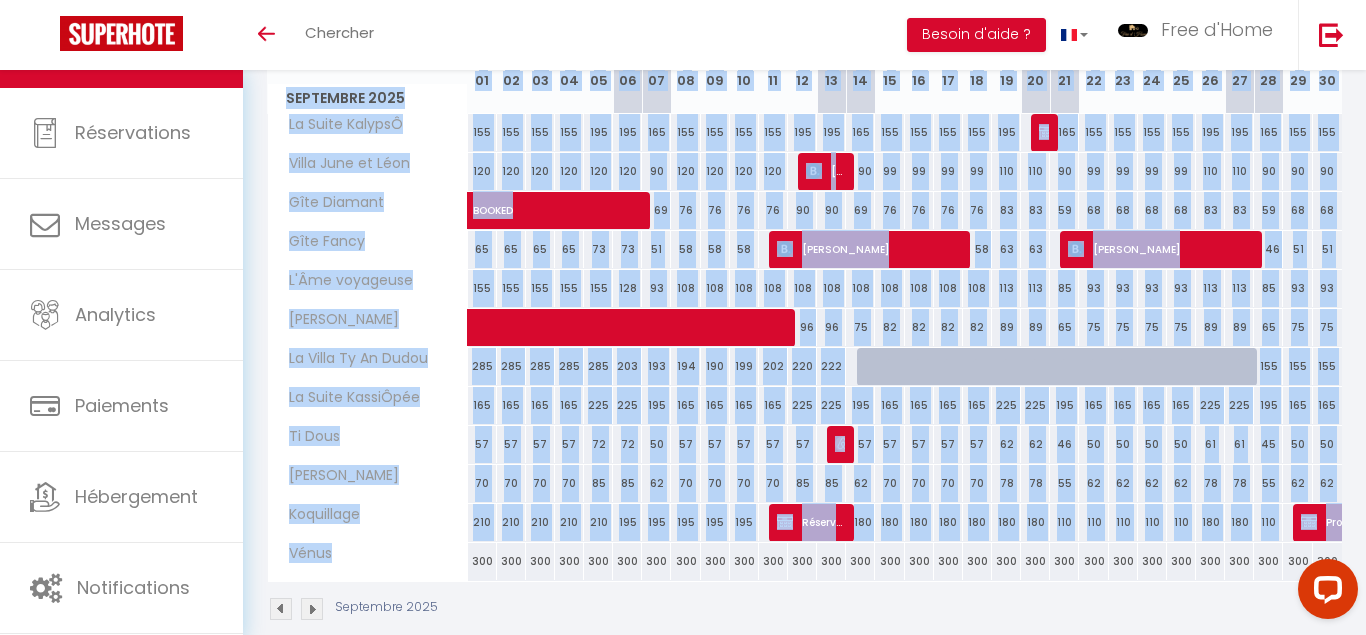 drag, startPoint x: 280, startPoint y: 104, endPoint x: 379, endPoint y: 567, distance: 473.46594 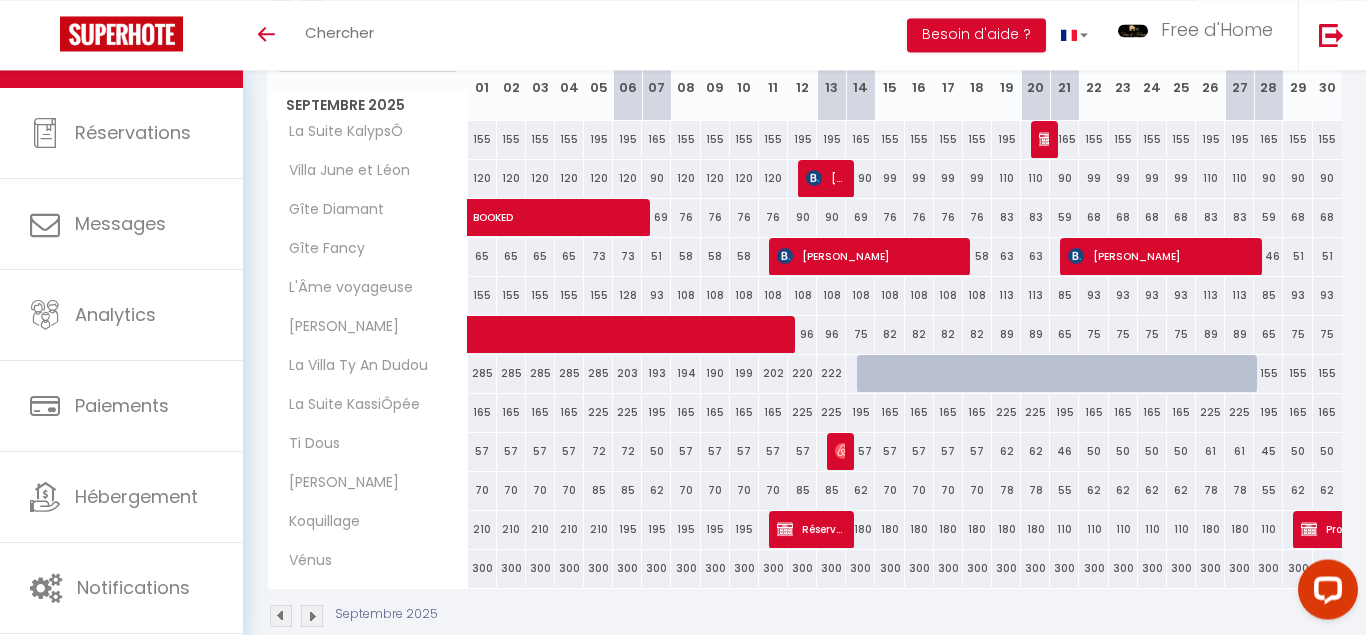 scroll, scrollTop: 303, scrollLeft: 0, axis: vertical 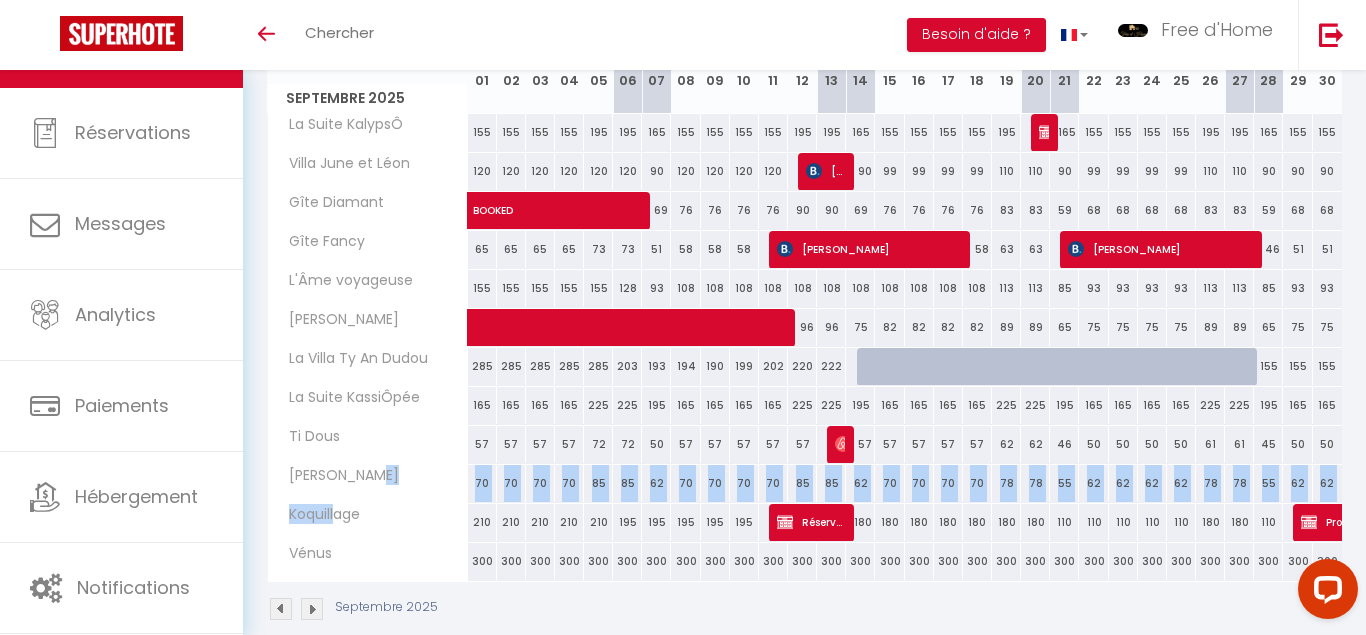 drag, startPoint x: 334, startPoint y: 505, endPoint x: 384, endPoint y: 503, distance: 50.039986 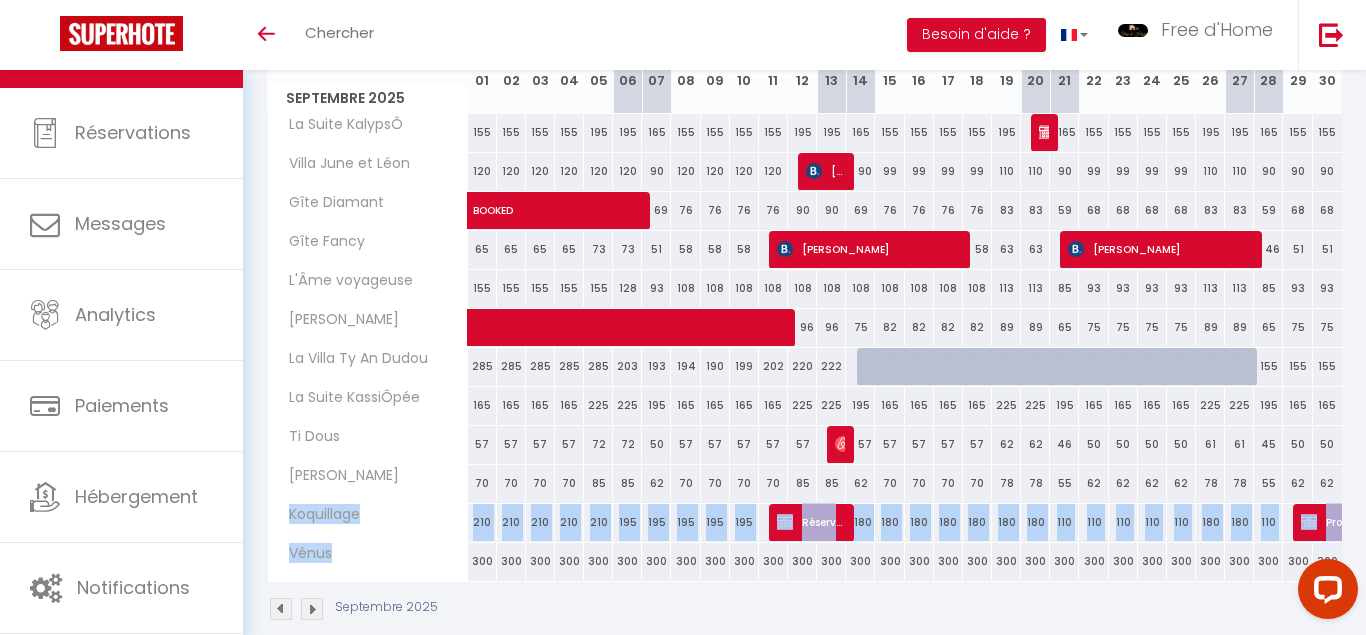 drag, startPoint x: 288, startPoint y: 515, endPoint x: 365, endPoint y: 563, distance: 90.73588 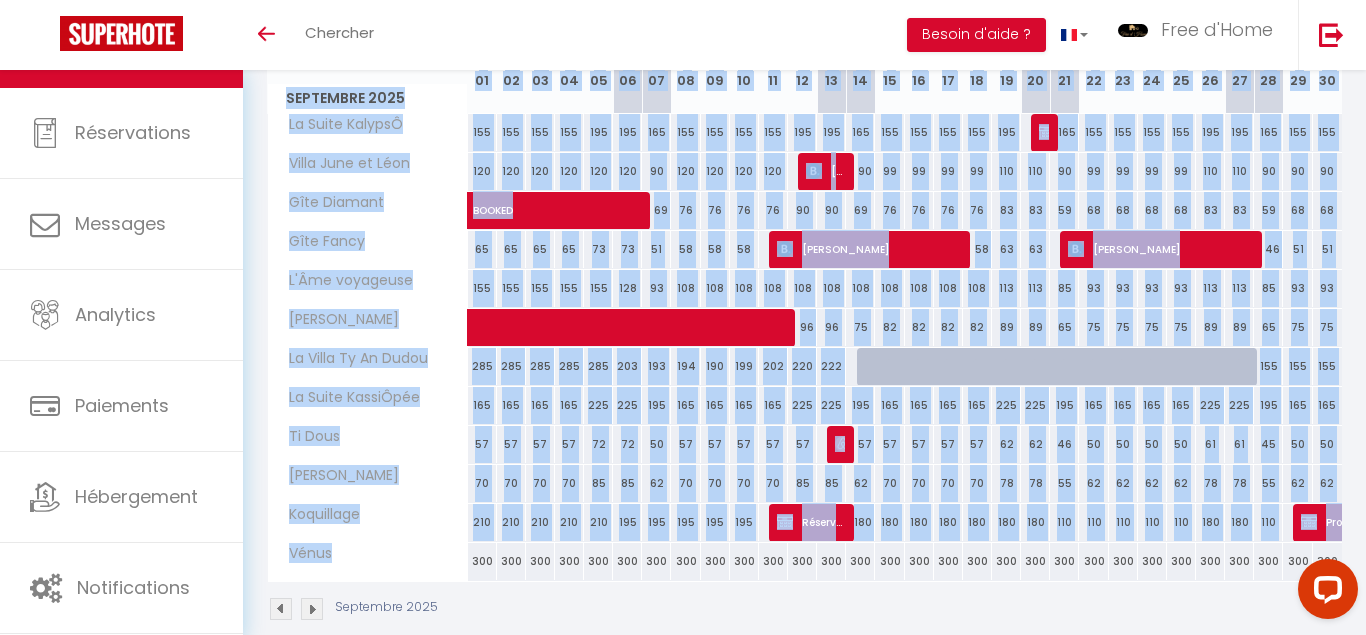 drag, startPoint x: 361, startPoint y: 568, endPoint x: 279, endPoint y: 104, distance: 471.18997 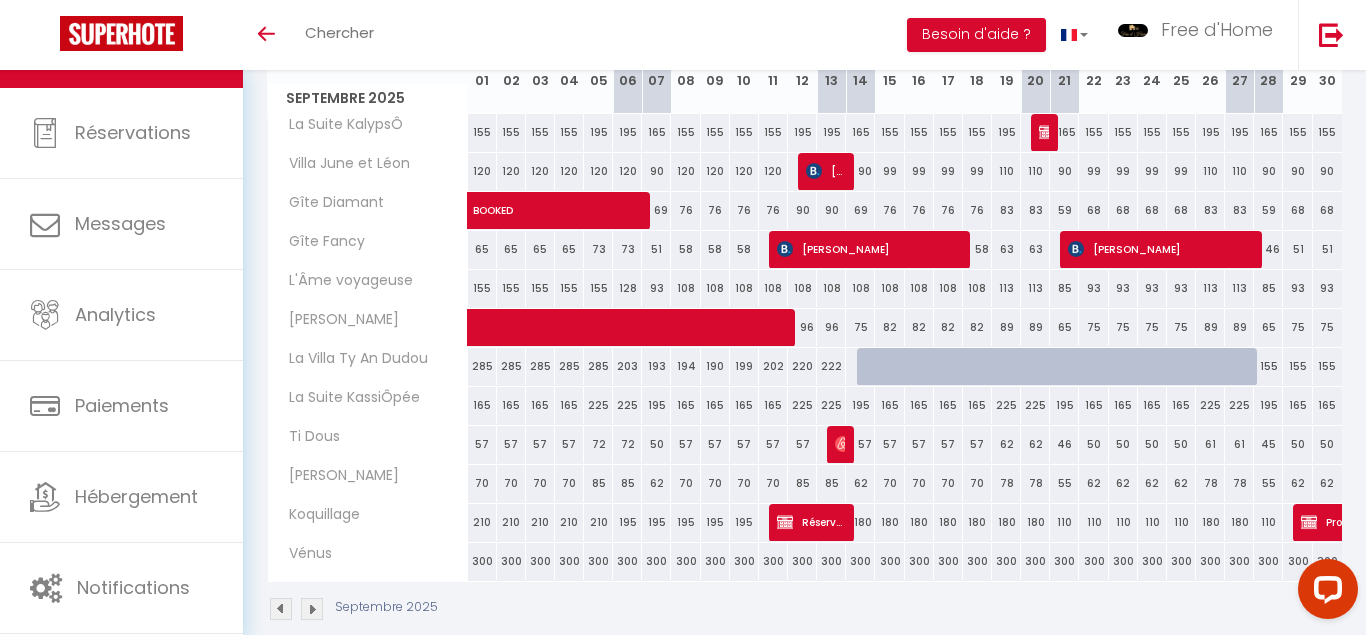click on "Septembre 2025" at bounding box center (367, 98) 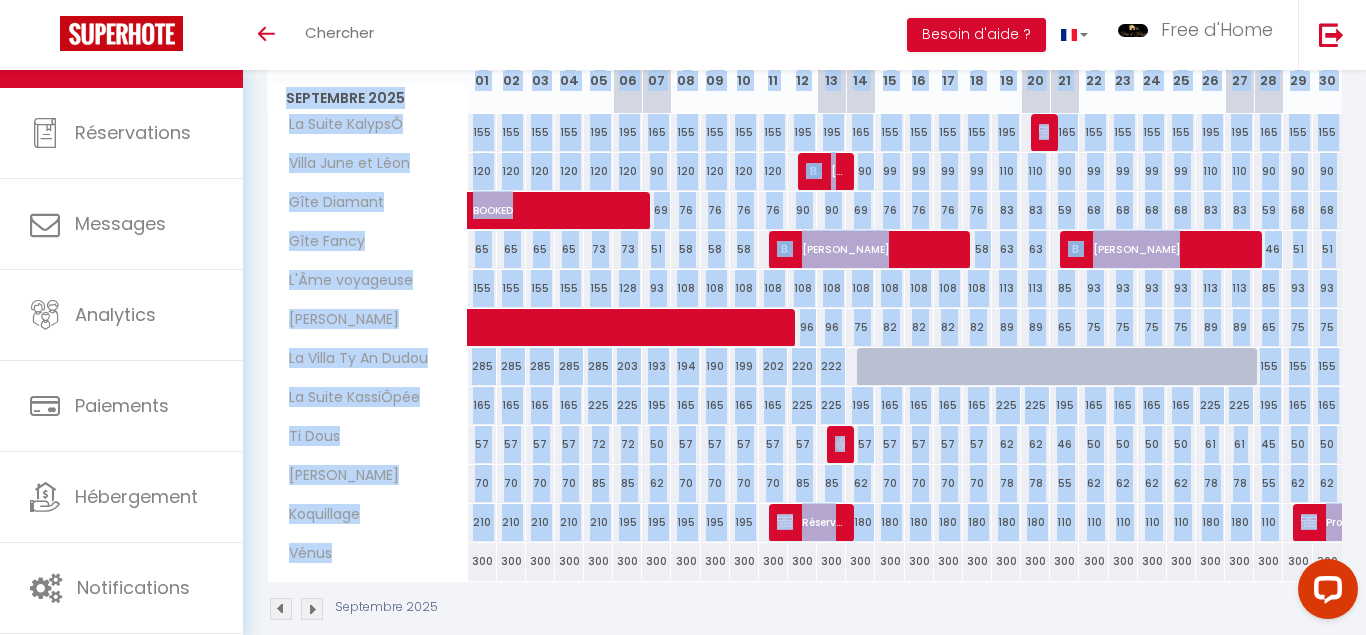 drag, startPoint x: 279, startPoint y: 104, endPoint x: 359, endPoint y: 547, distance: 450.16553 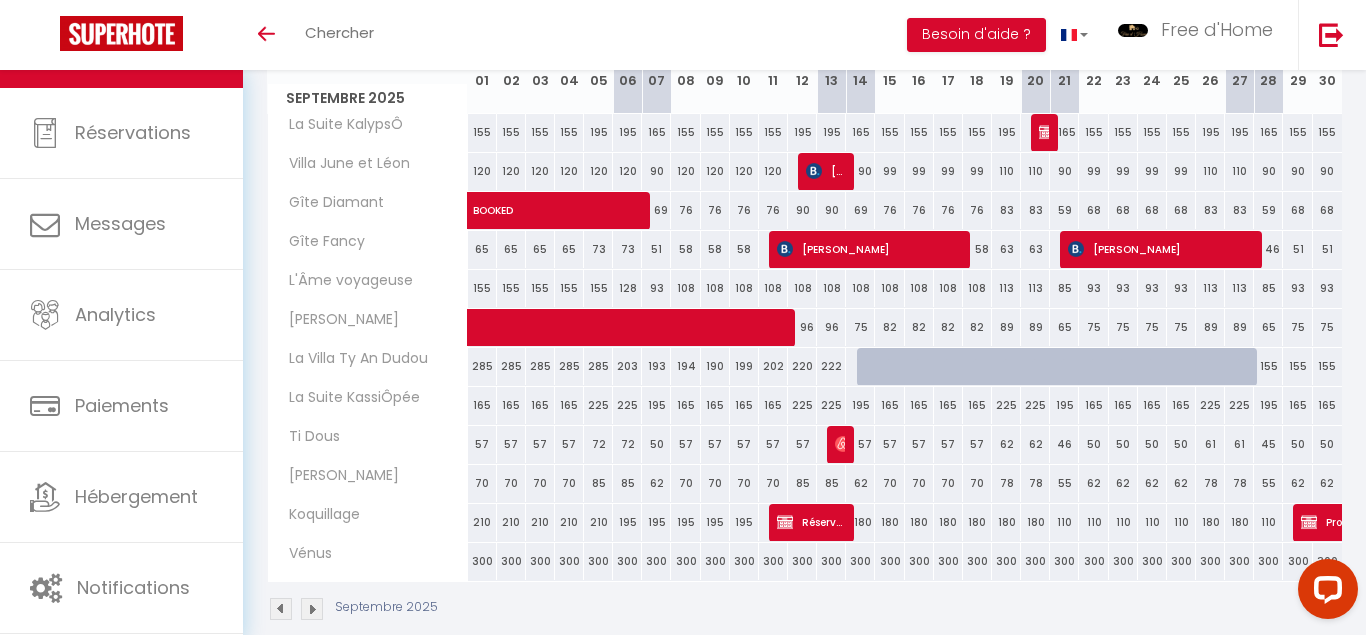 click on "Septembre 2025" at bounding box center (367, 98) 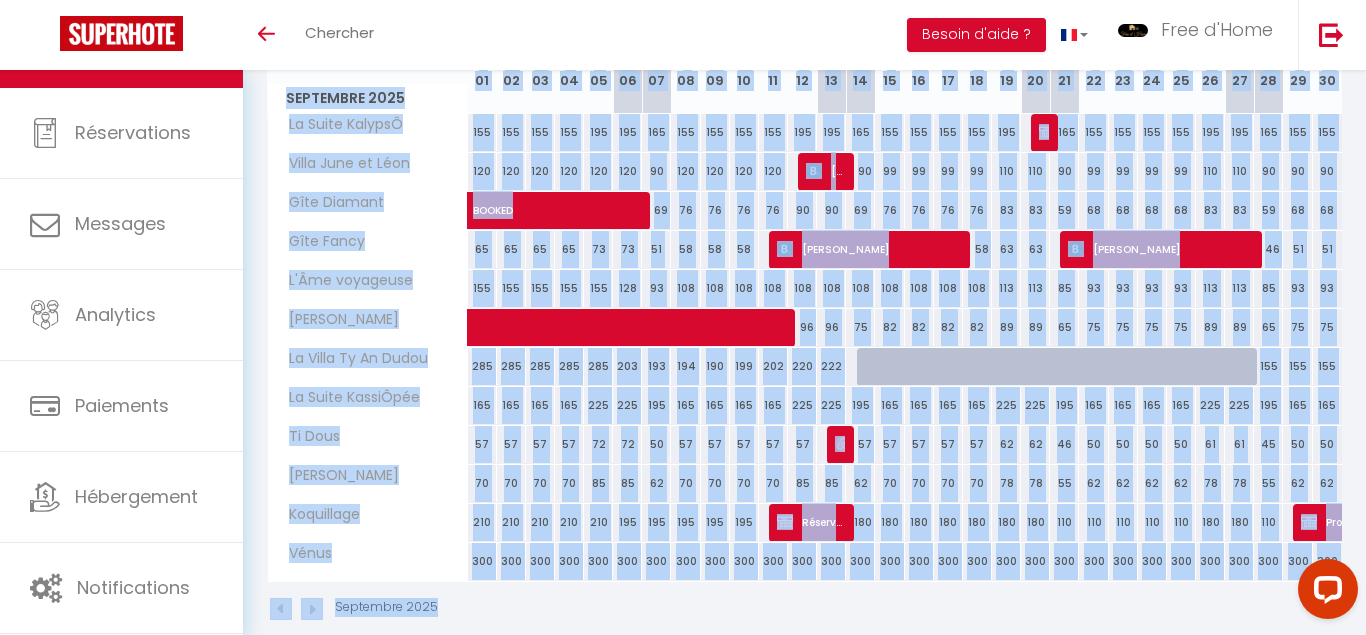 drag, startPoint x: 286, startPoint y: 94, endPoint x: 354, endPoint y: 593, distance: 503.61197 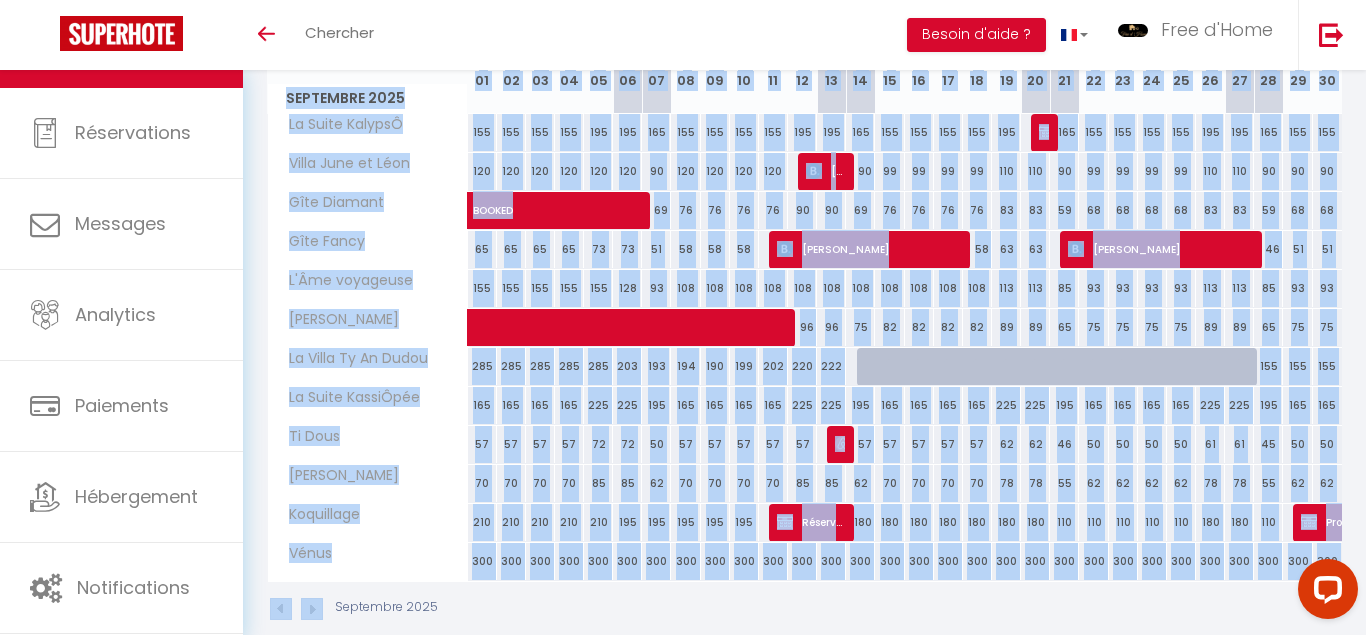 drag, startPoint x: 455, startPoint y: 605, endPoint x: 279, endPoint y: 88, distance: 546.1364 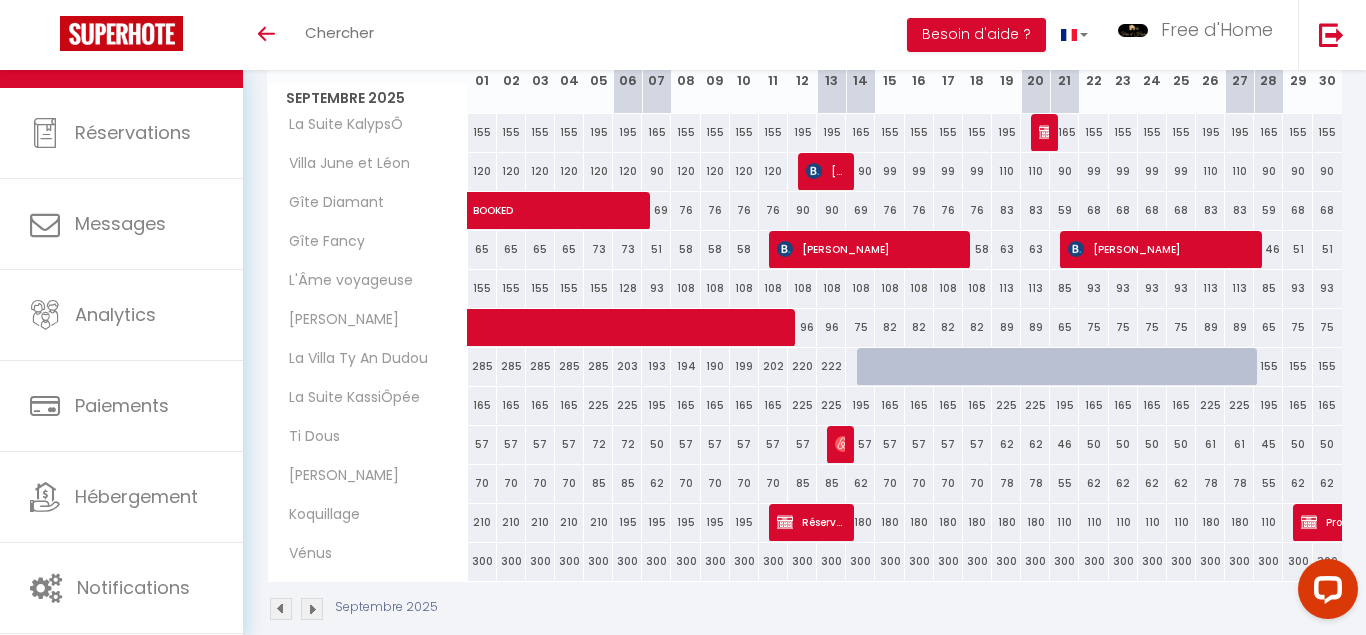 click on "Septembre 2025" at bounding box center [367, 98] 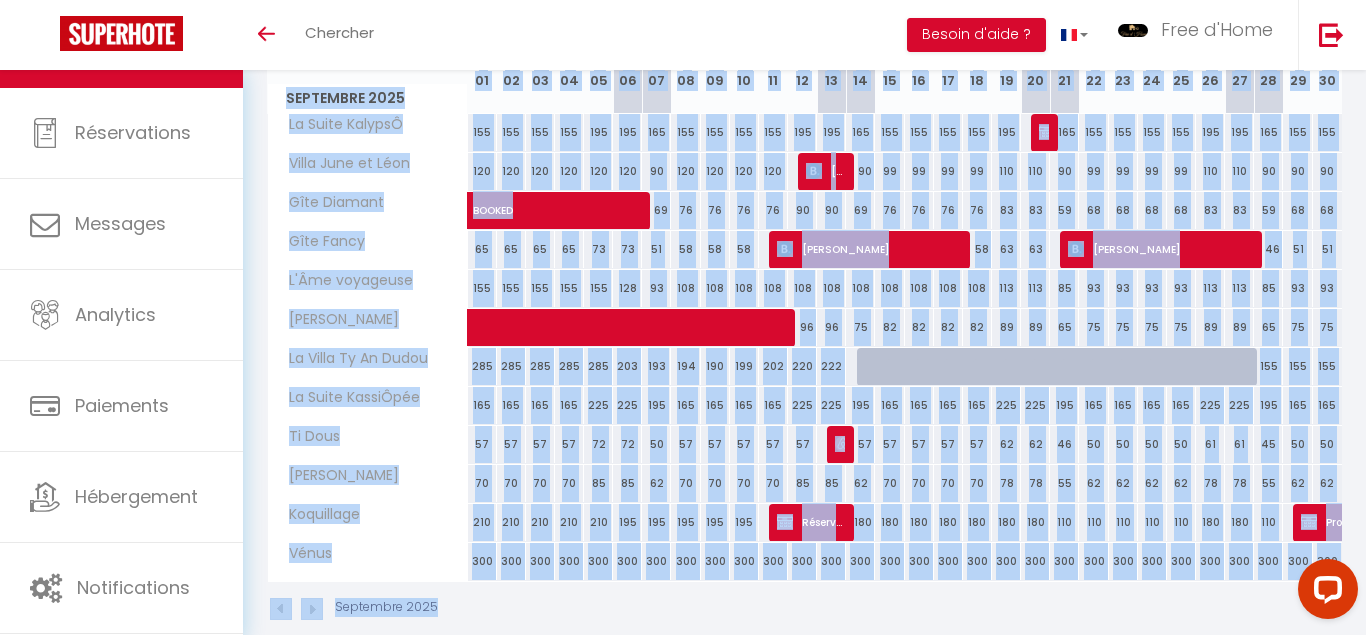 drag, startPoint x: 276, startPoint y: 88, endPoint x: 462, endPoint y: 602, distance: 546.6187 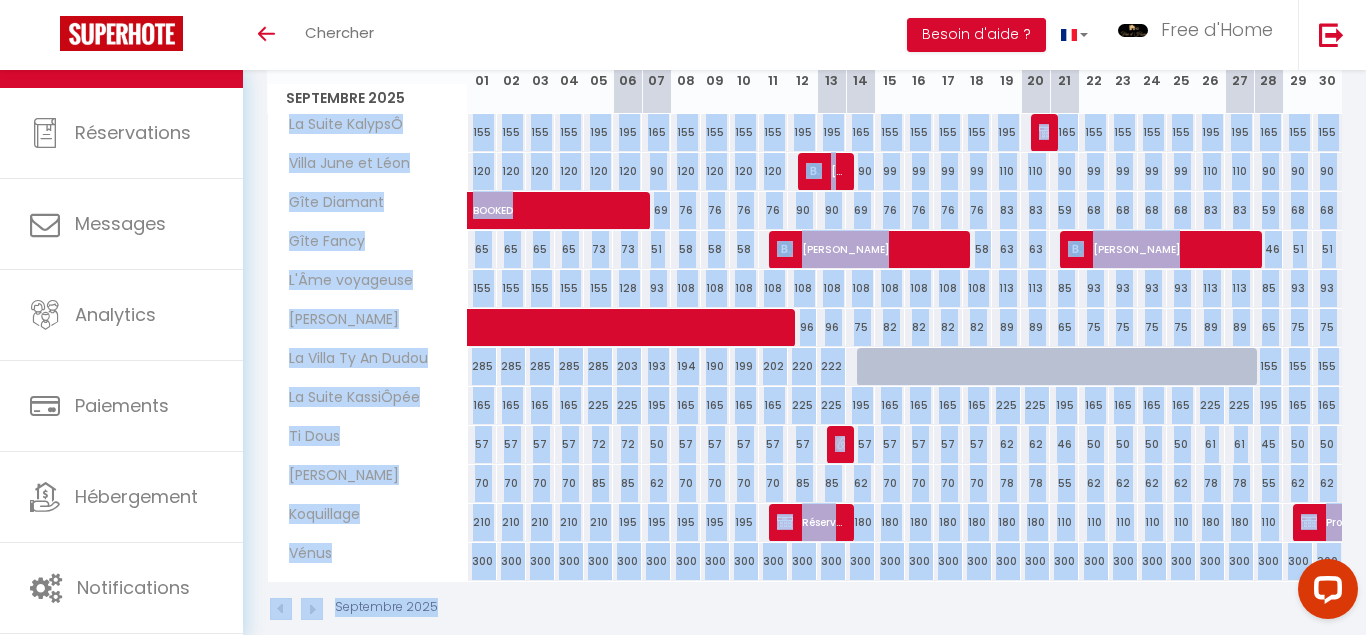 drag, startPoint x: 462, startPoint y: 602, endPoint x: 291, endPoint y: 108, distance: 522.75903 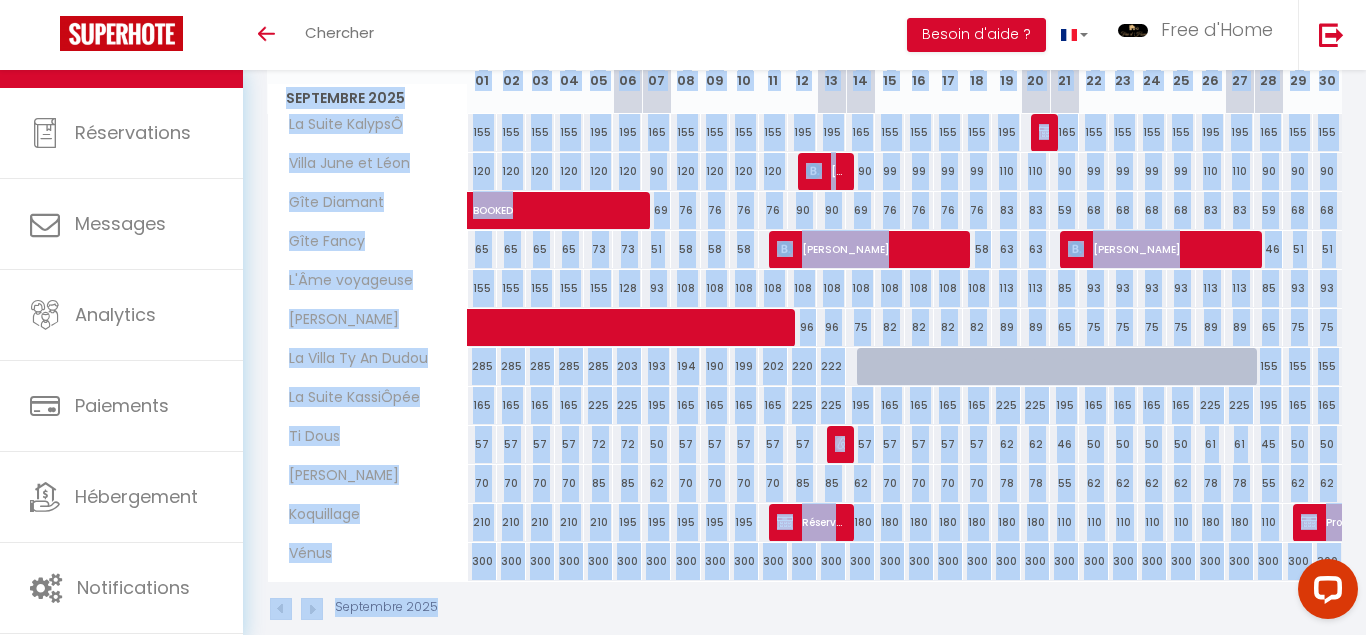 click on "Septembre 2025" at bounding box center [367, 98] 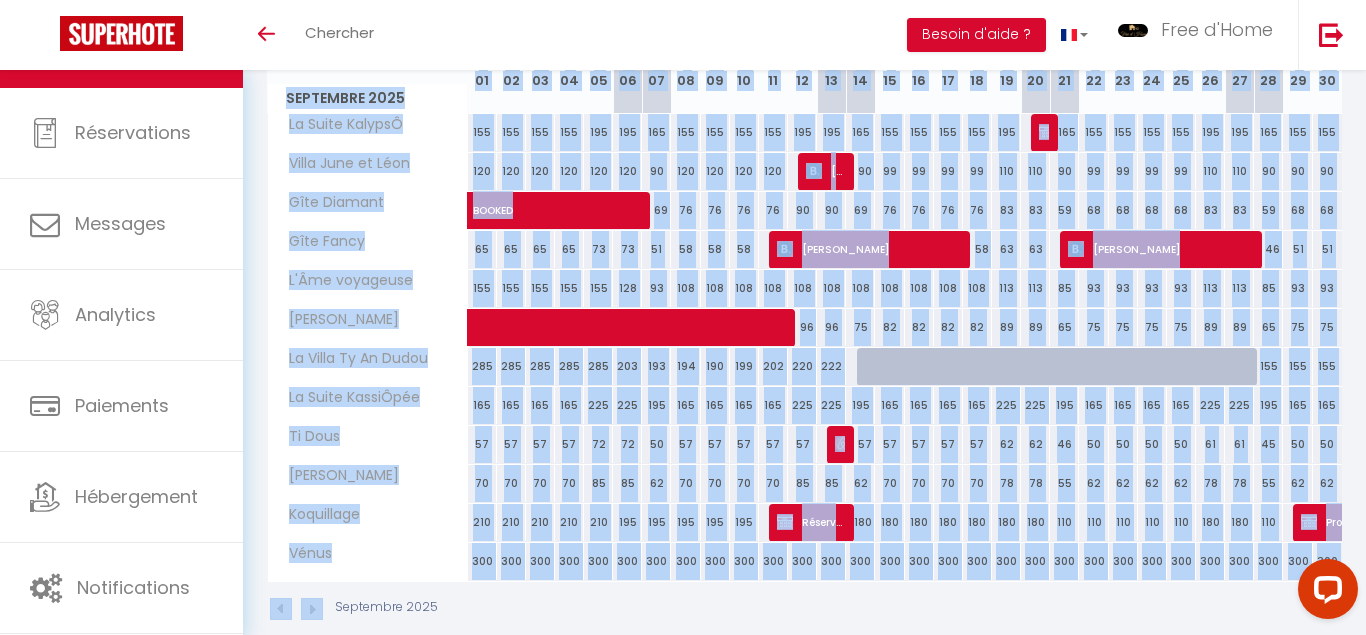 drag, startPoint x: 273, startPoint y: 93, endPoint x: 455, endPoint y: 607, distance: 545.27057 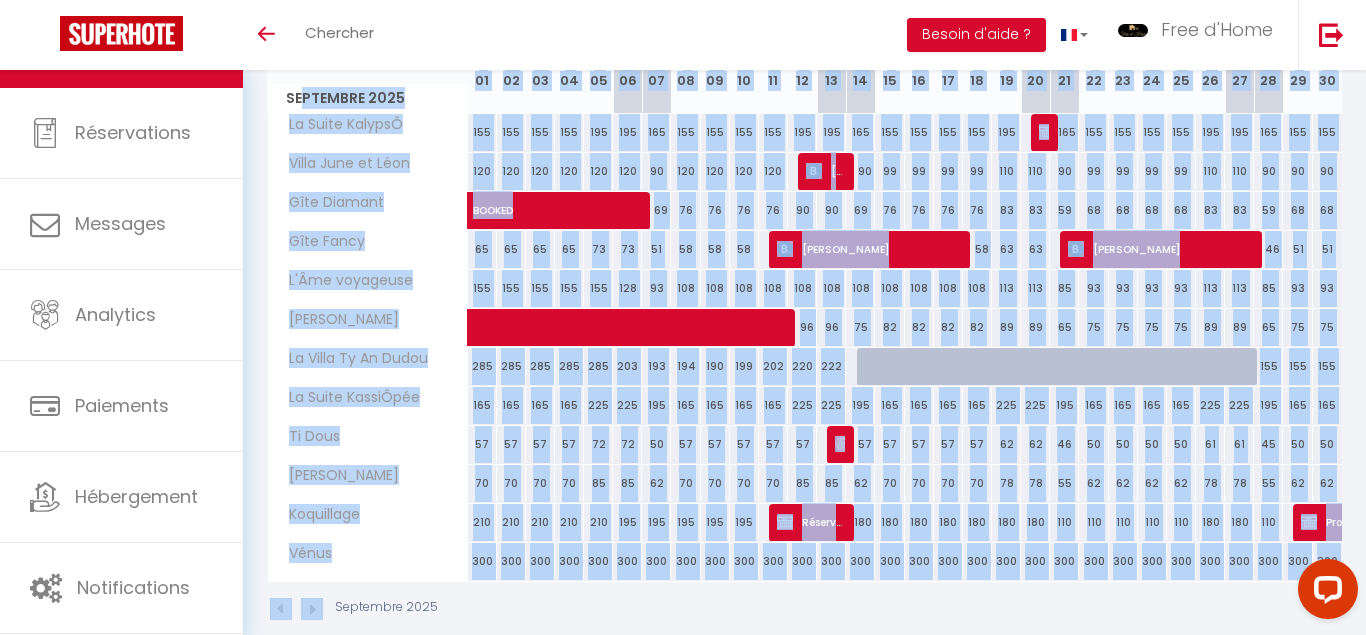 drag, startPoint x: 450, startPoint y: 608, endPoint x: 303, endPoint y: 85, distance: 543.26605 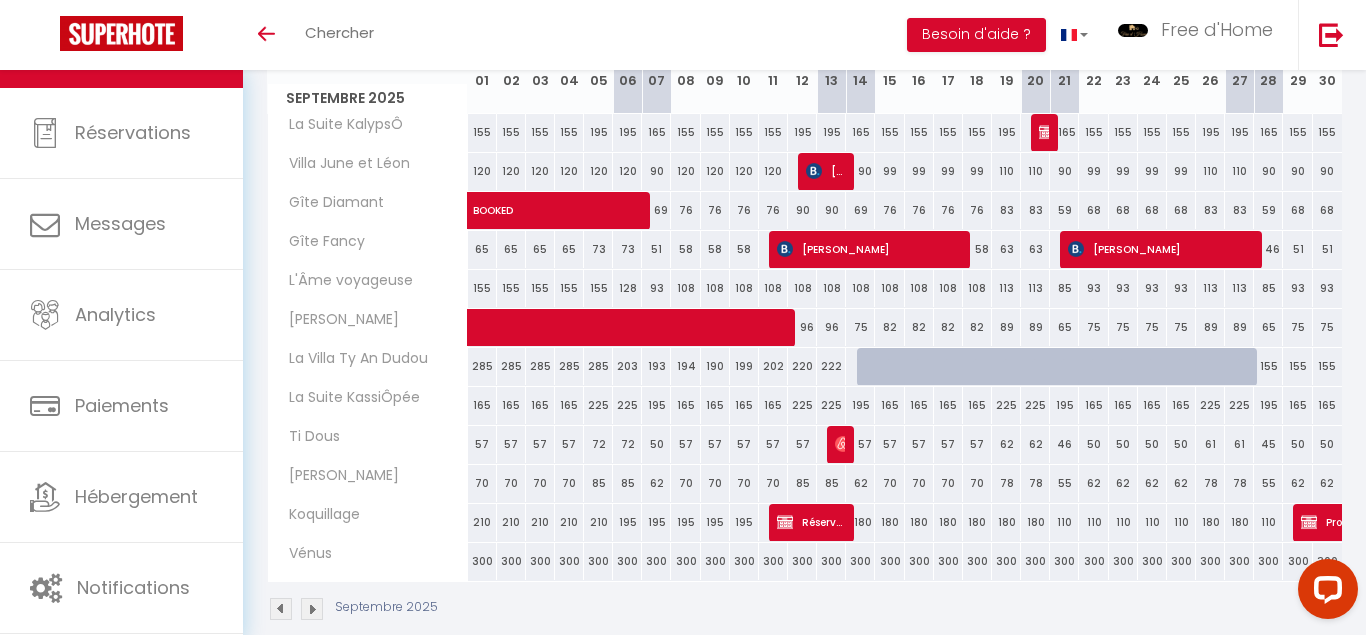click on "Septembre 2025" at bounding box center (367, 98) 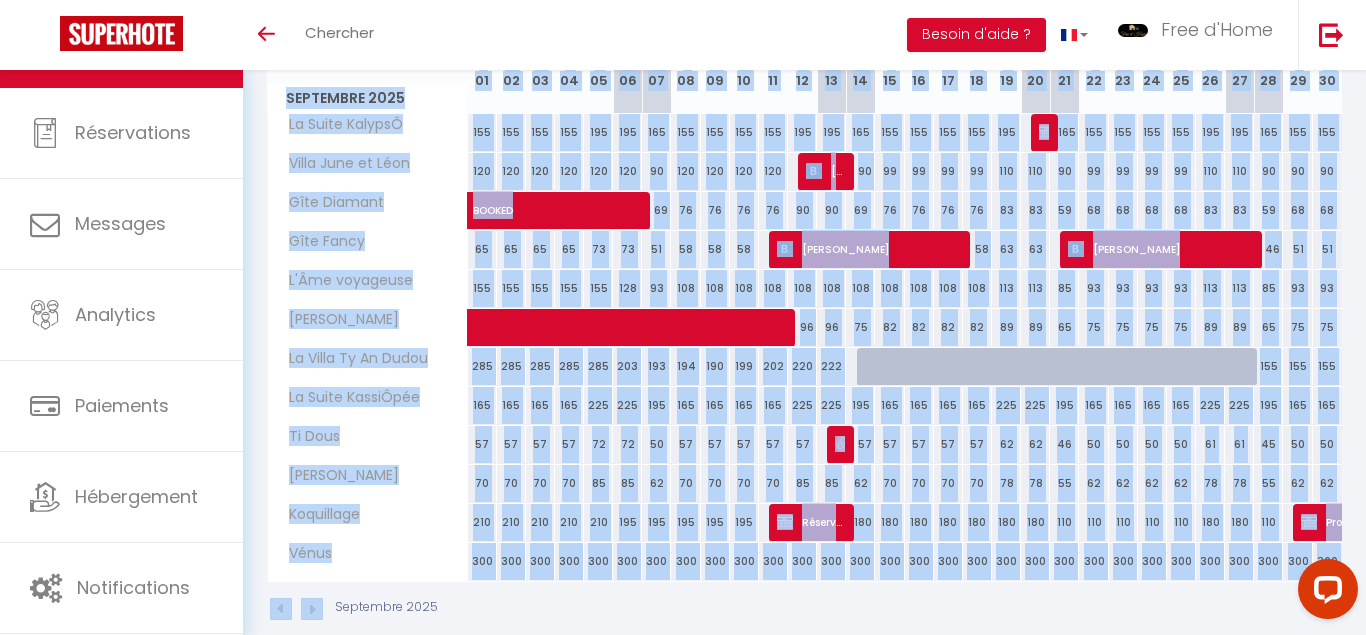 drag, startPoint x: 273, startPoint y: 90, endPoint x: 476, endPoint y: 630, distance: 576.896 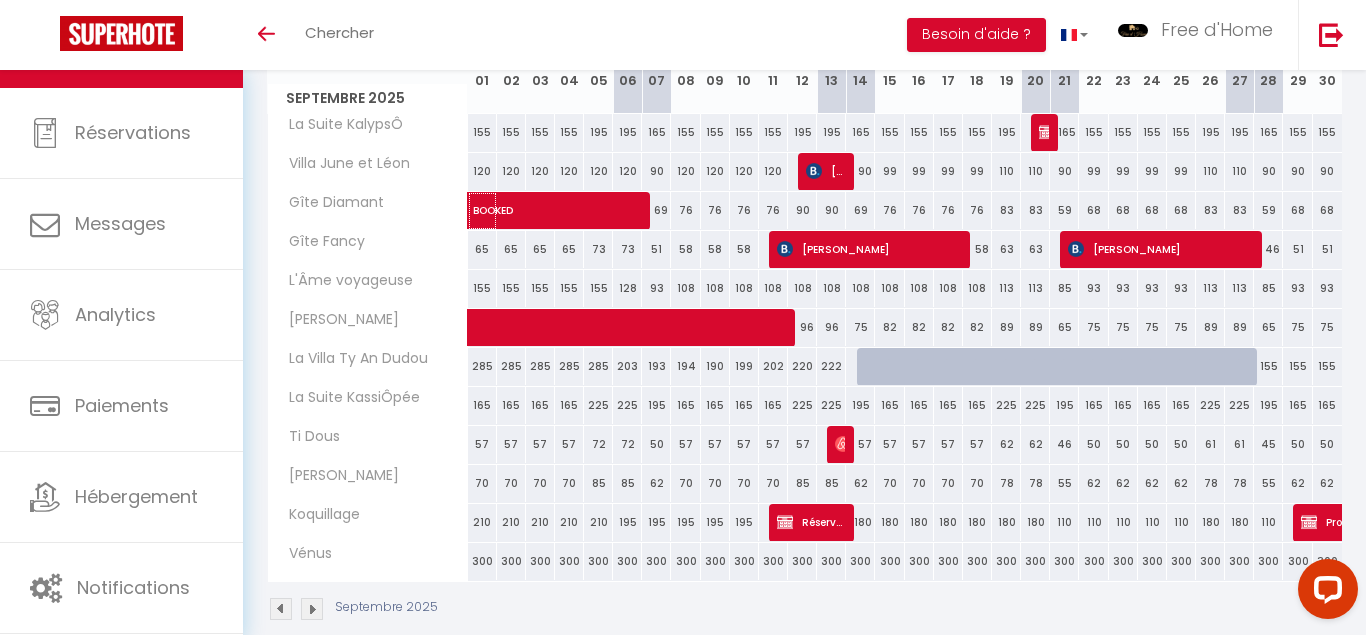 click on "BOOKED" at bounding box center [611, 200] 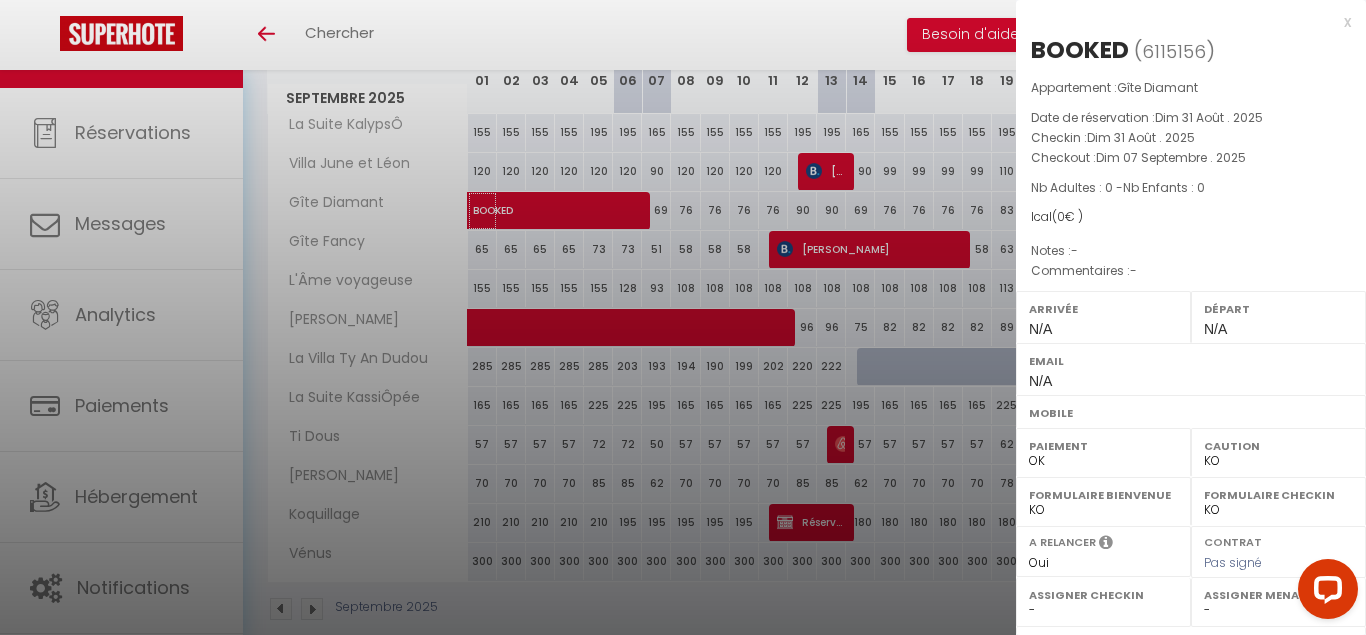 scroll, scrollTop: 332, scrollLeft: 0, axis: vertical 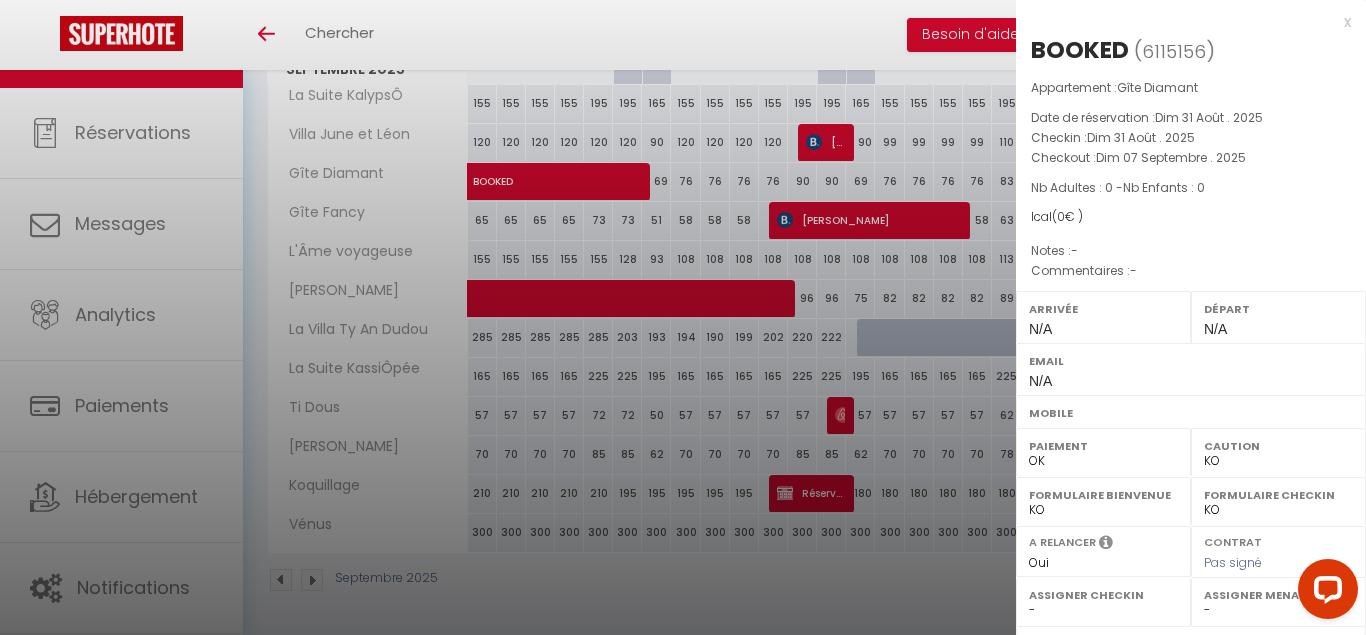 click on "Commentaires :
-" at bounding box center [1191, 271] 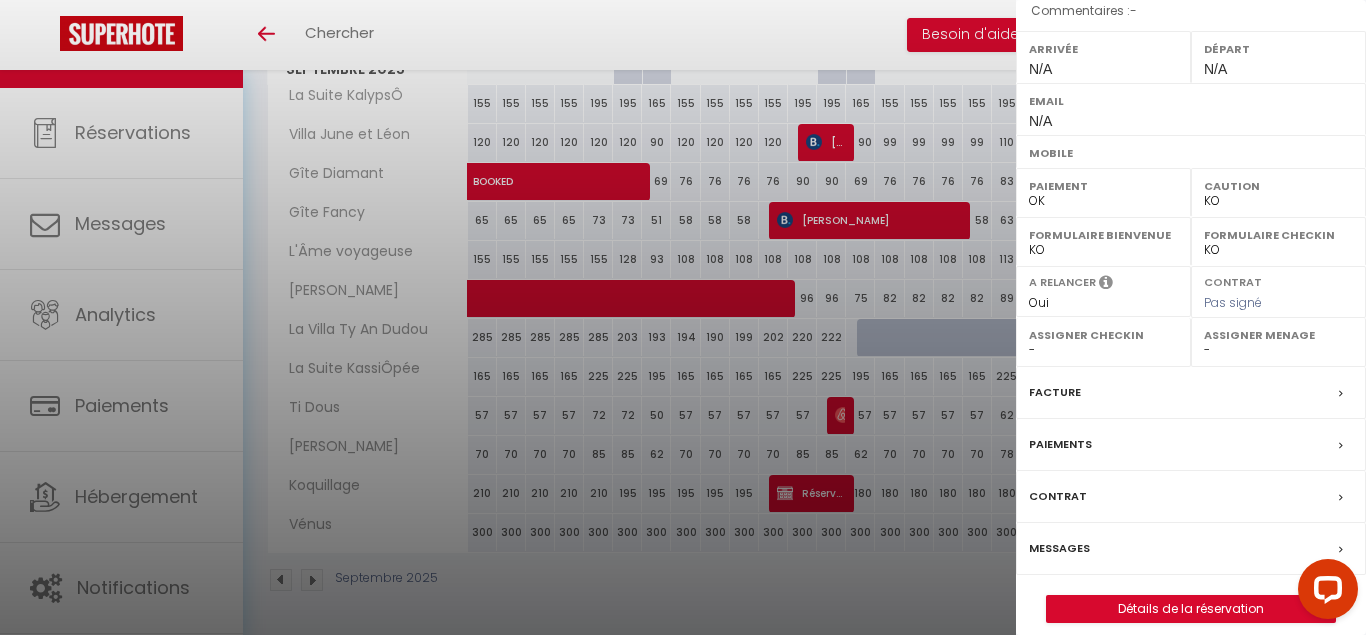 scroll, scrollTop: 278, scrollLeft: 0, axis: vertical 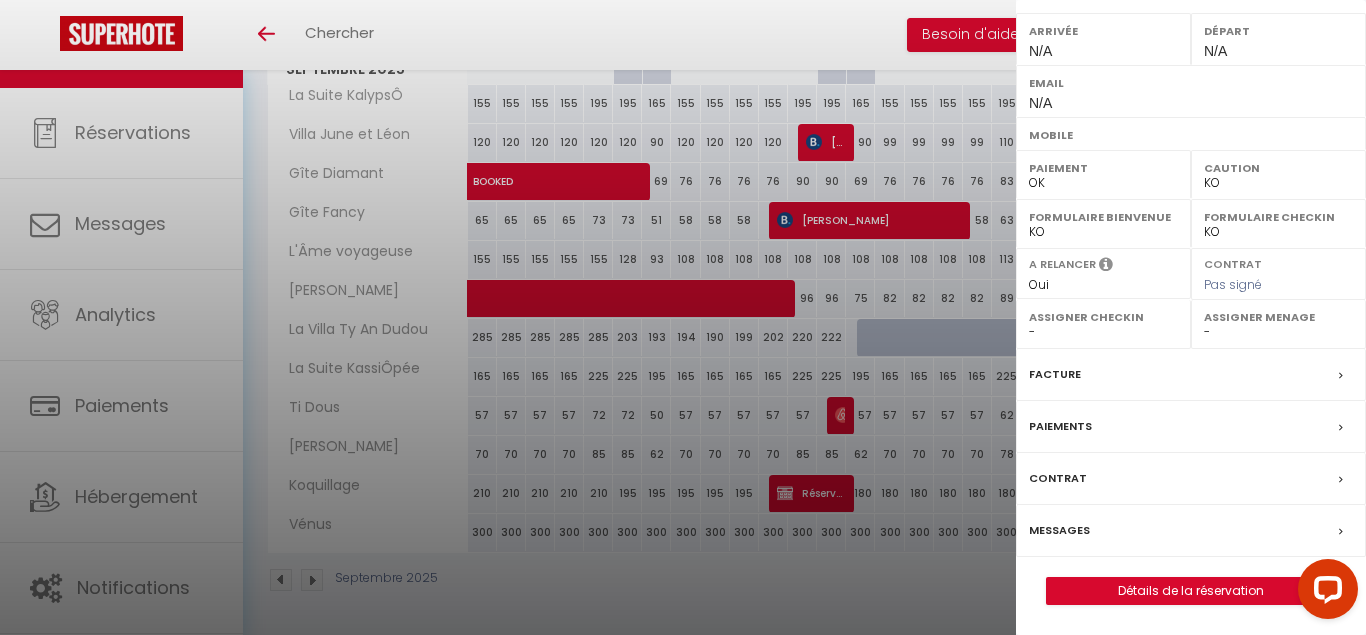 click on "Paiements" at bounding box center [1060, 426] 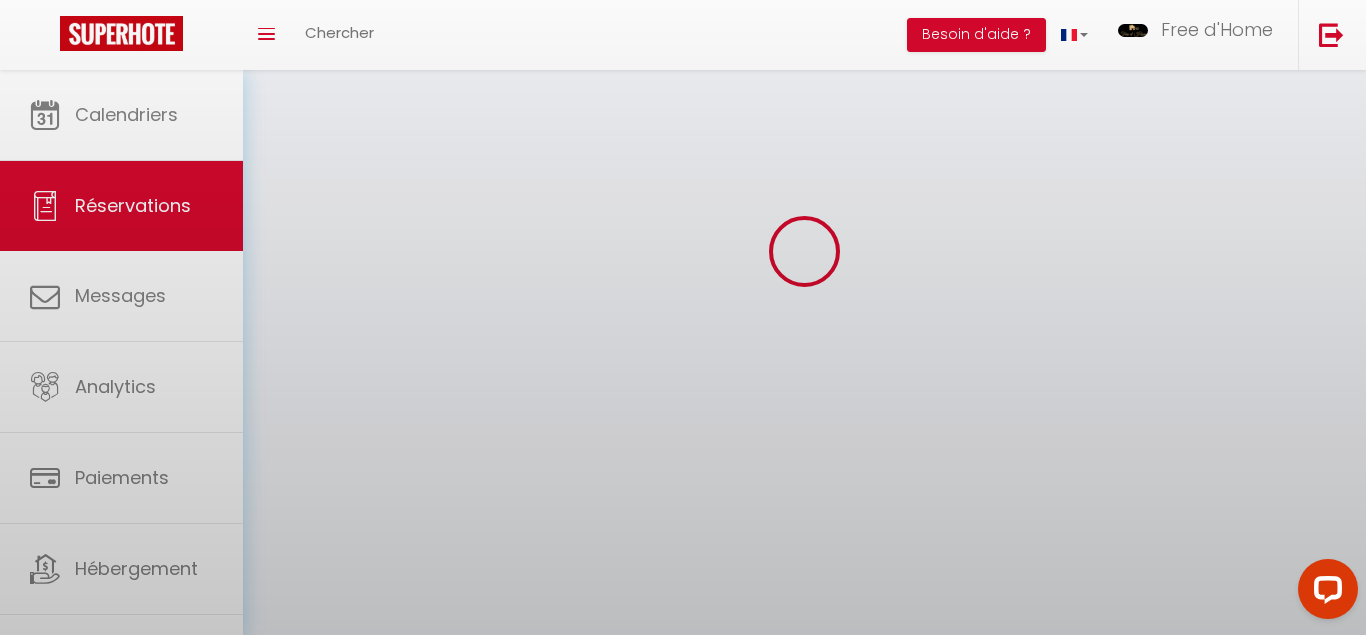 scroll, scrollTop: 0, scrollLeft: 0, axis: both 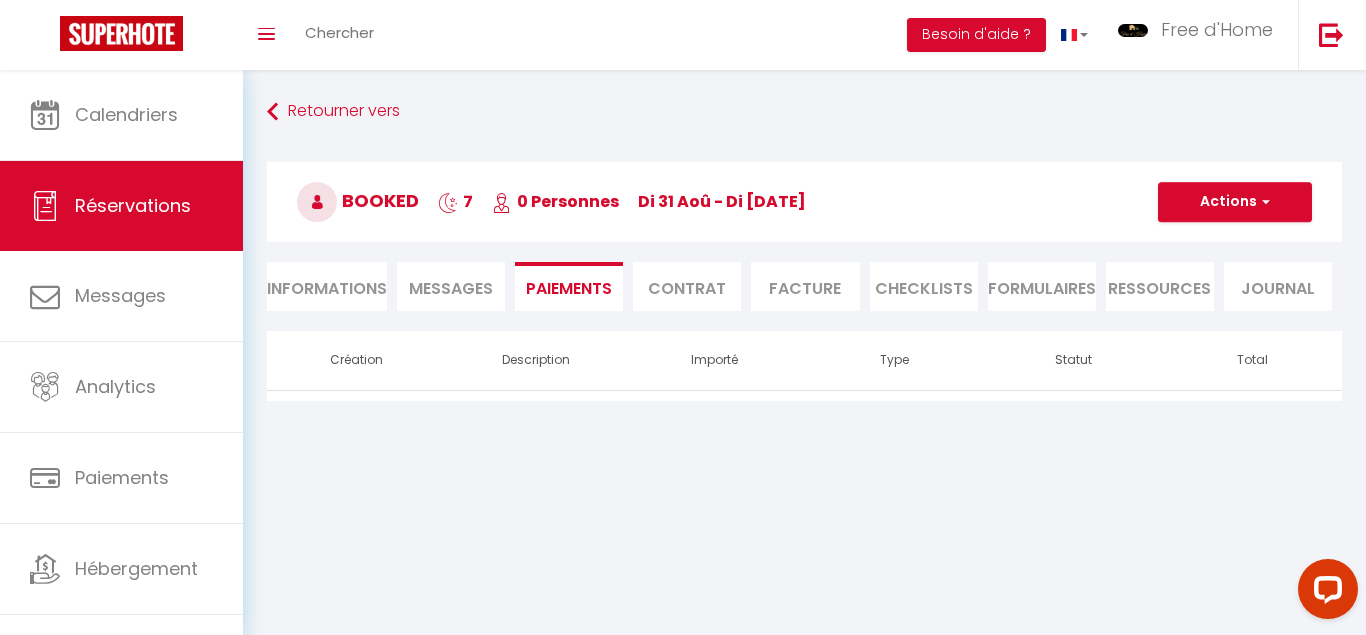 drag, startPoint x: 733, startPoint y: 213, endPoint x: 855, endPoint y: 205, distance: 122.26202 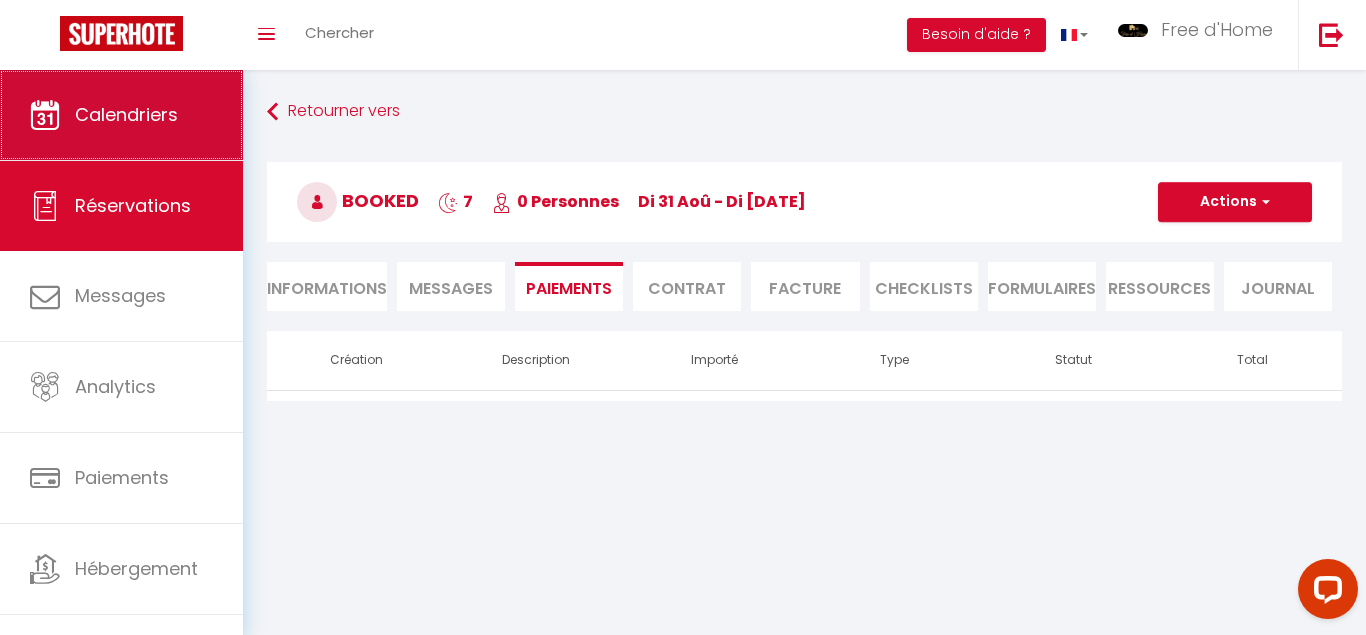 click on "Calendriers" at bounding box center (121, 115) 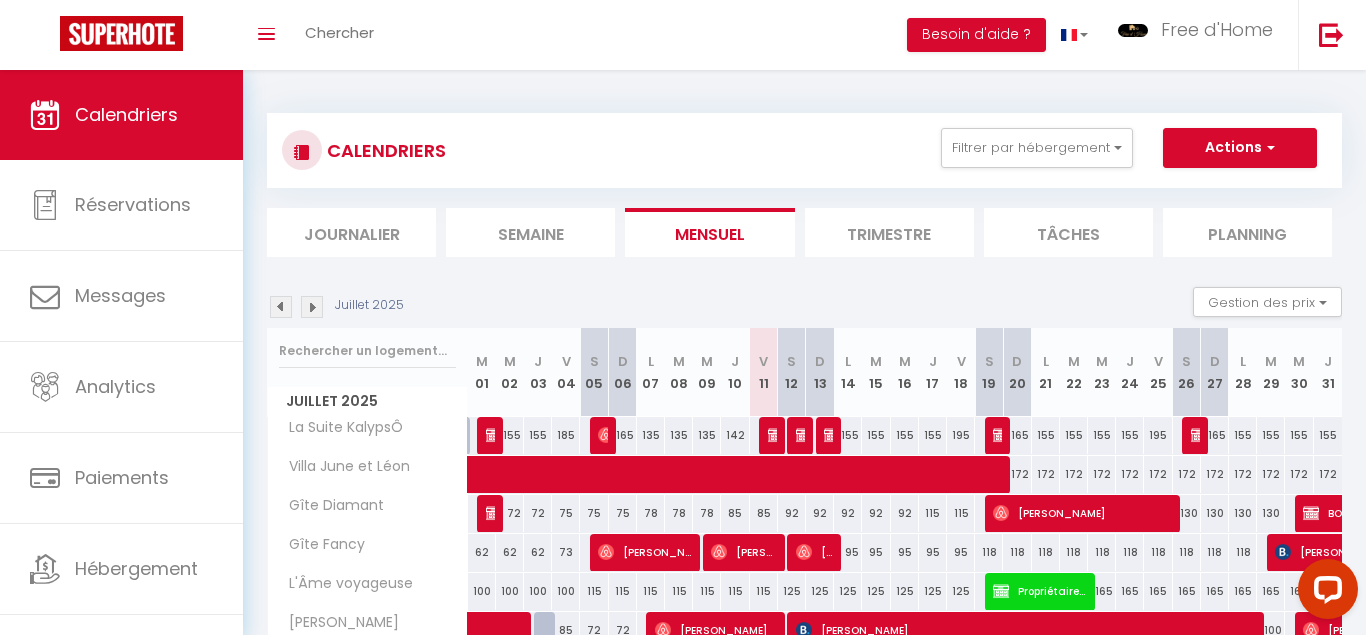 click at bounding box center (312, 307) 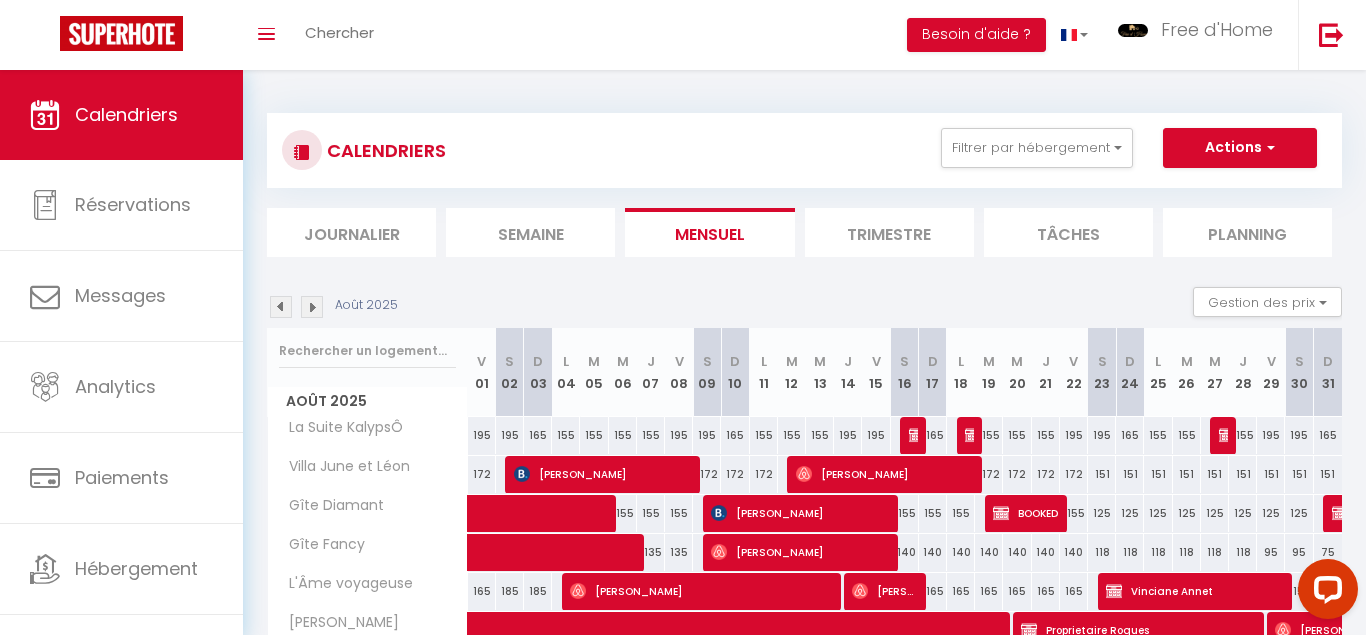 click at bounding box center [312, 307] 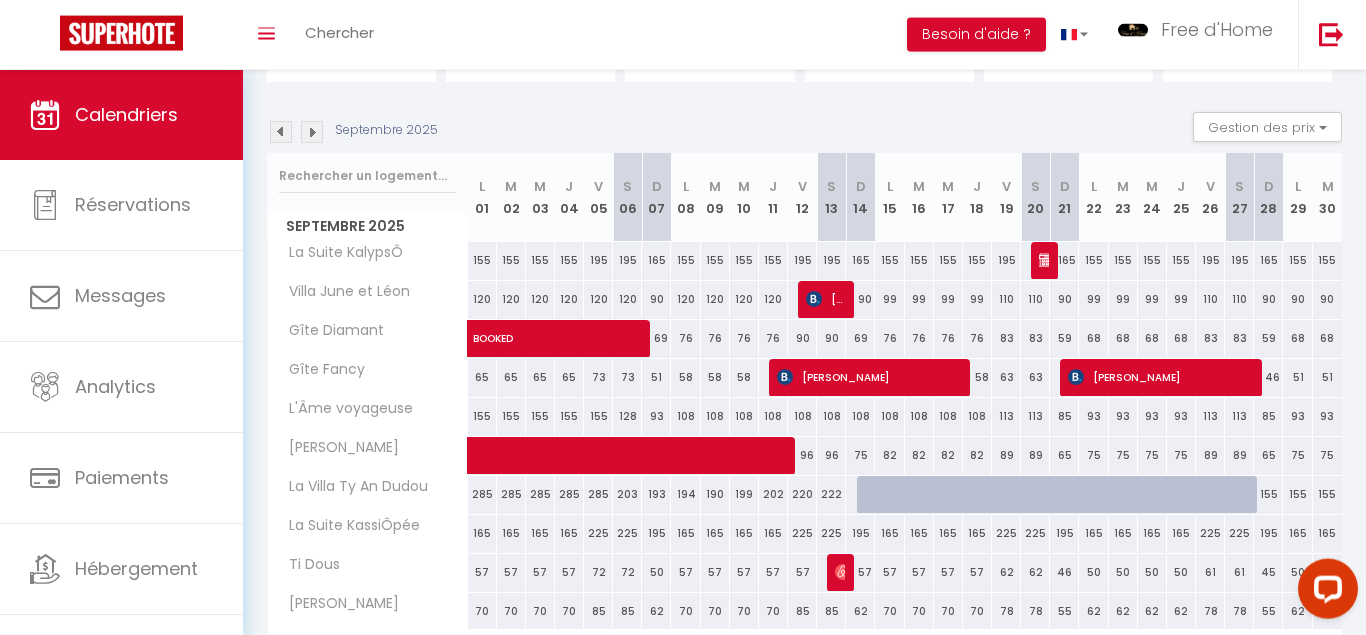 scroll, scrollTop: 173, scrollLeft: 0, axis: vertical 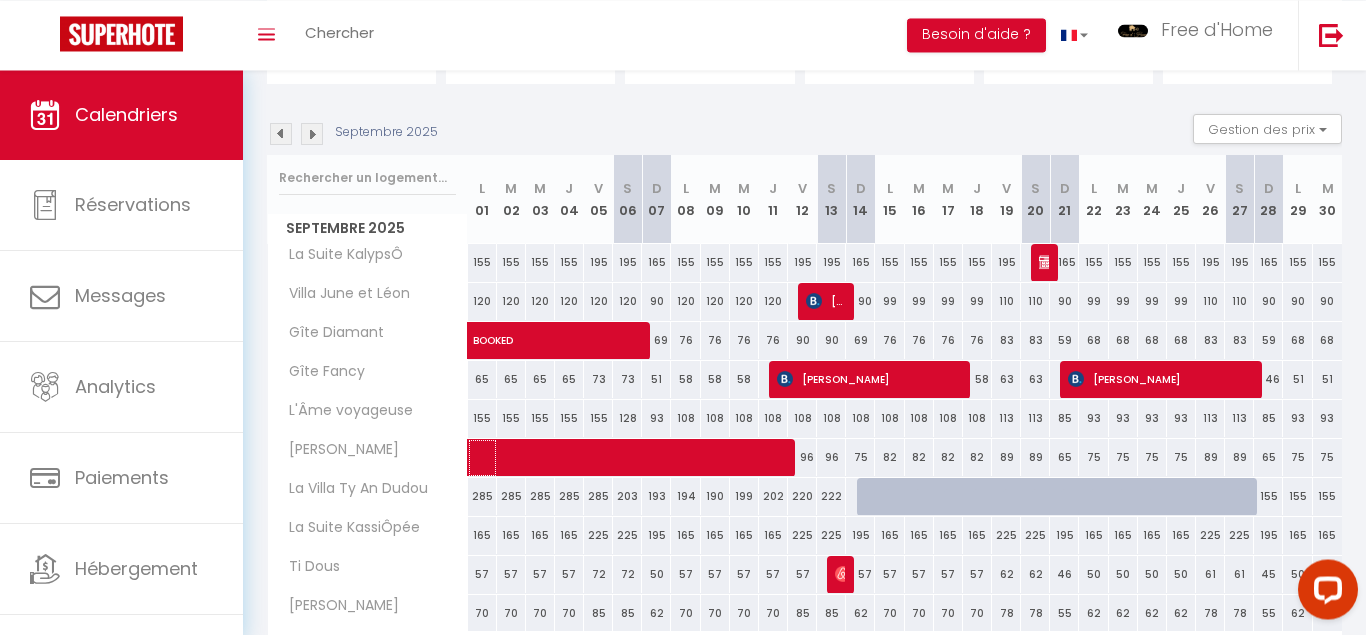 click at bounding box center [739, 458] 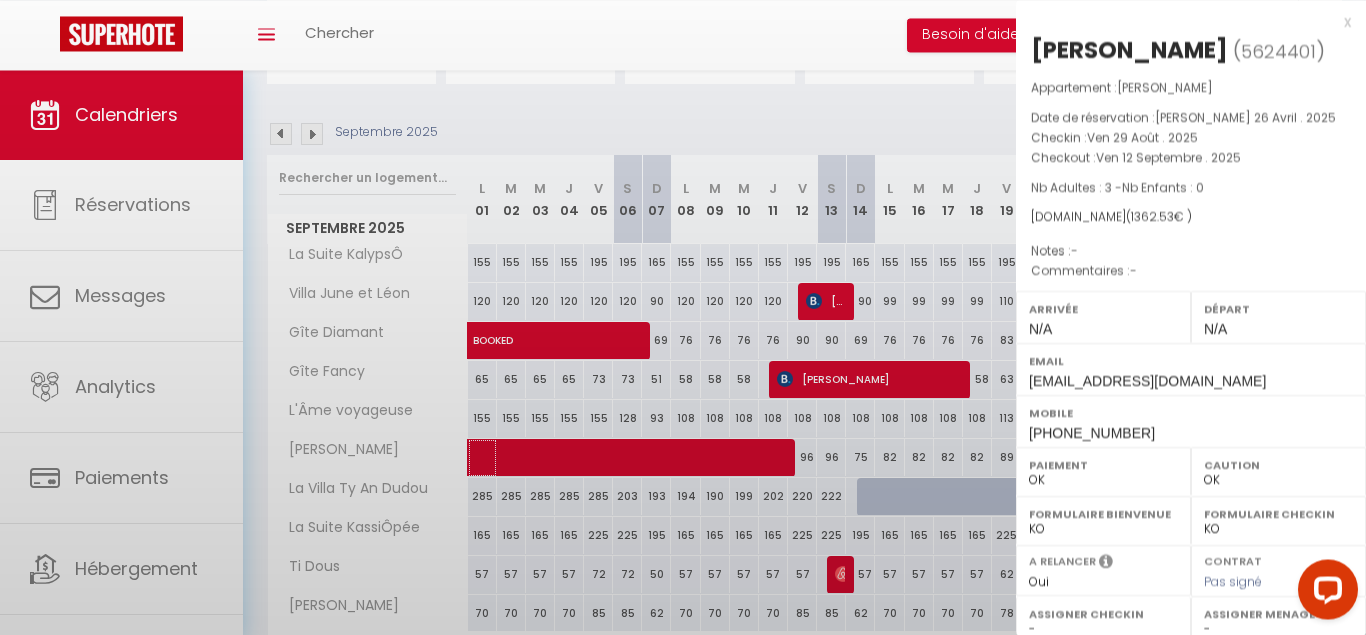 scroll, scrollTop: 278, scrollLeft: 0, axis: vertical 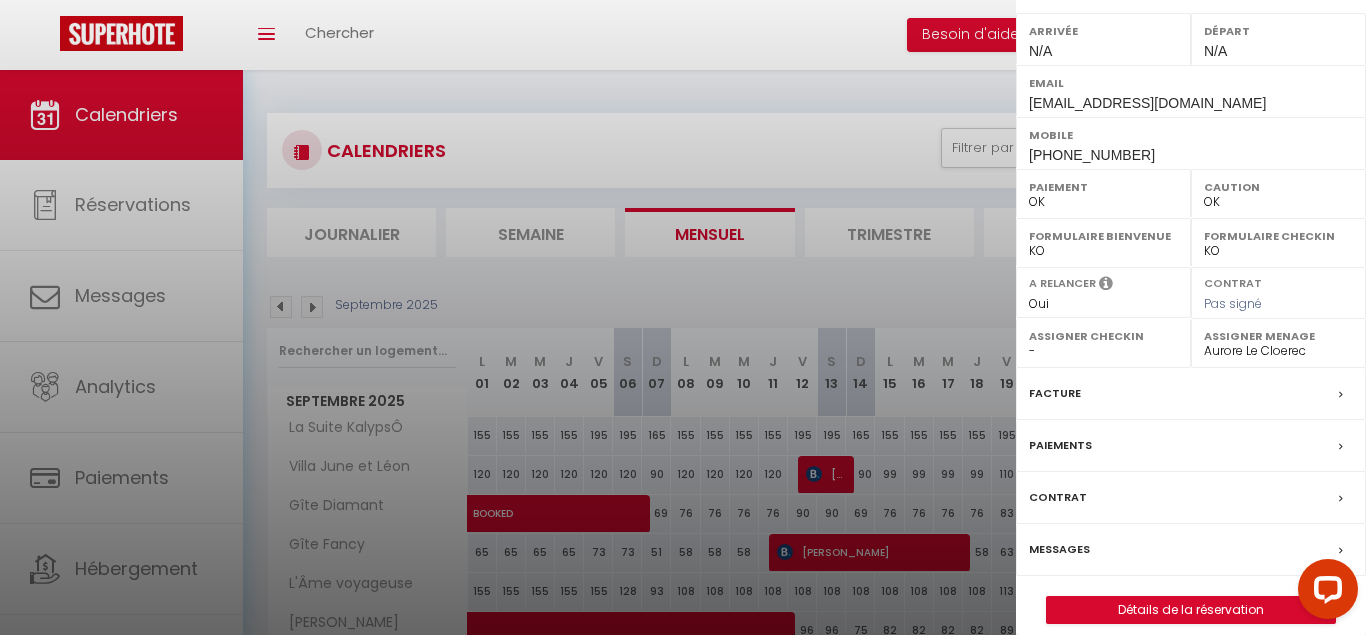 click on "Paiements" at bounding box center [1060, 445] 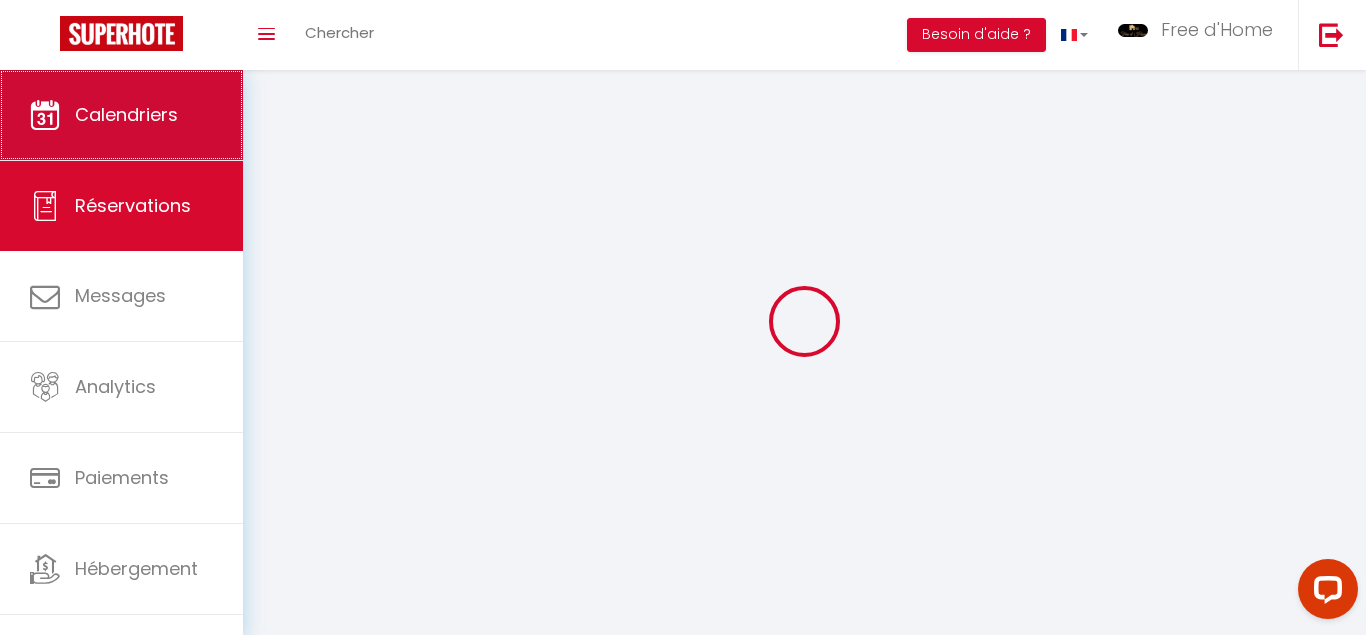 click on "Calendriers" at bounding box center [121, 115] 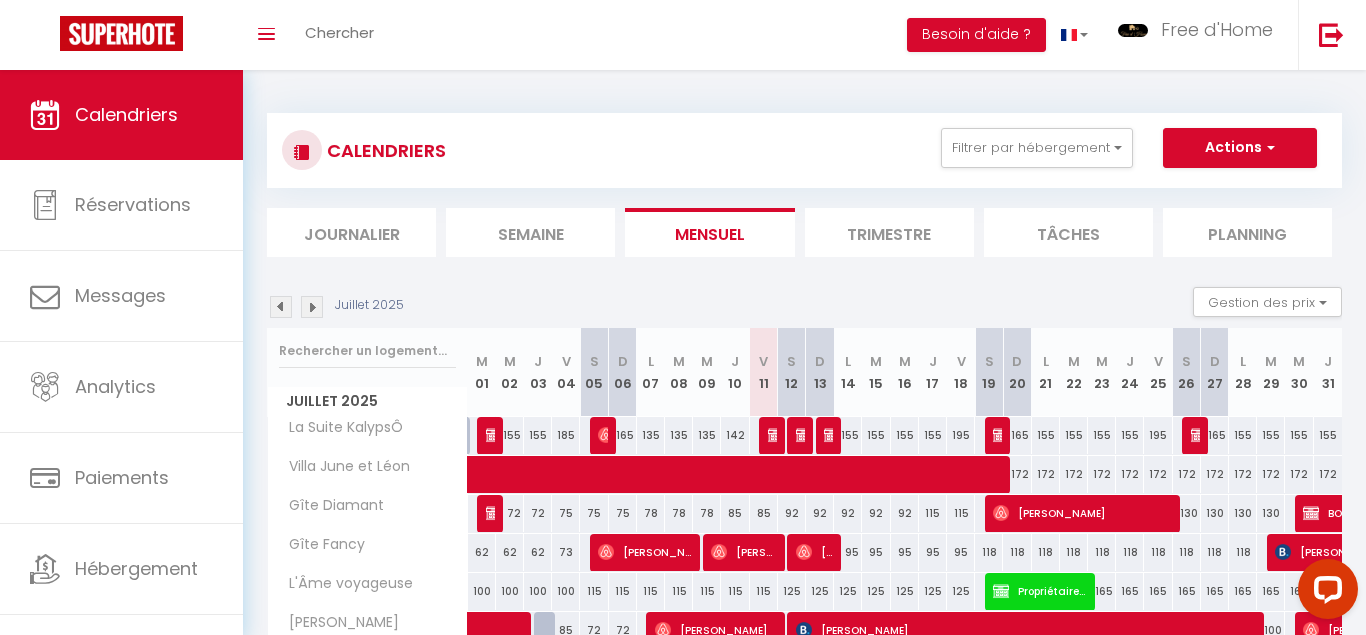click at bounding box center (312, 307) 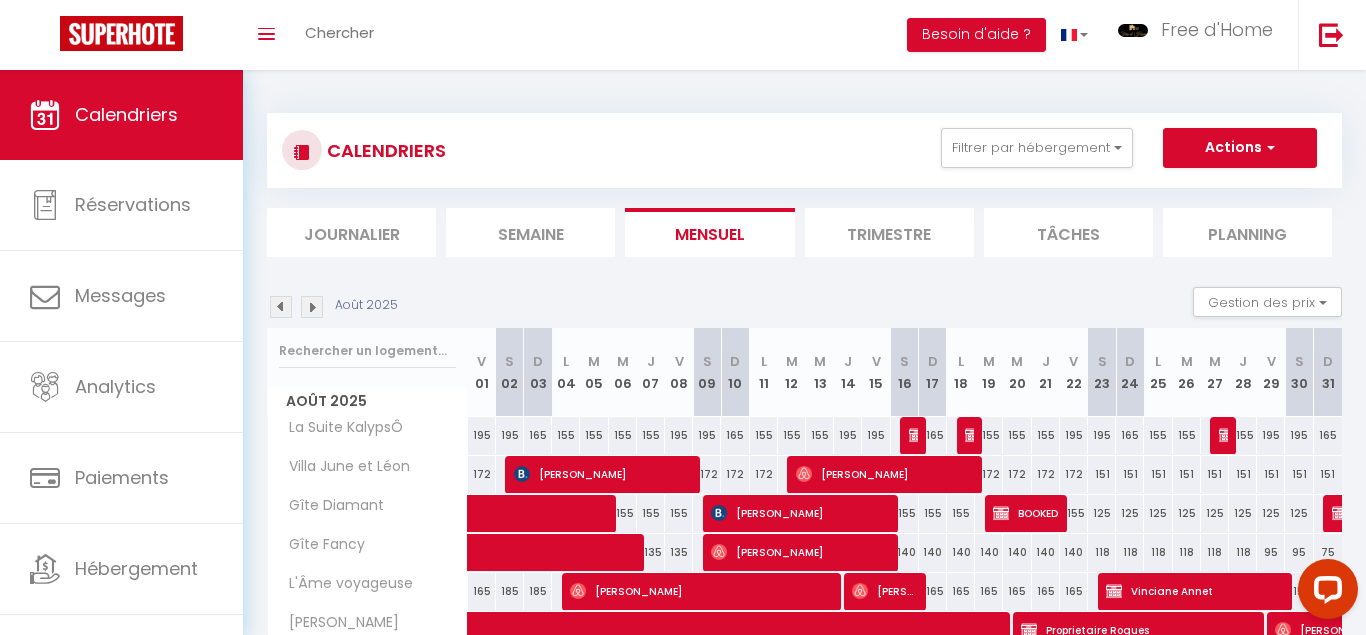 click at bounding box center [312, 307] 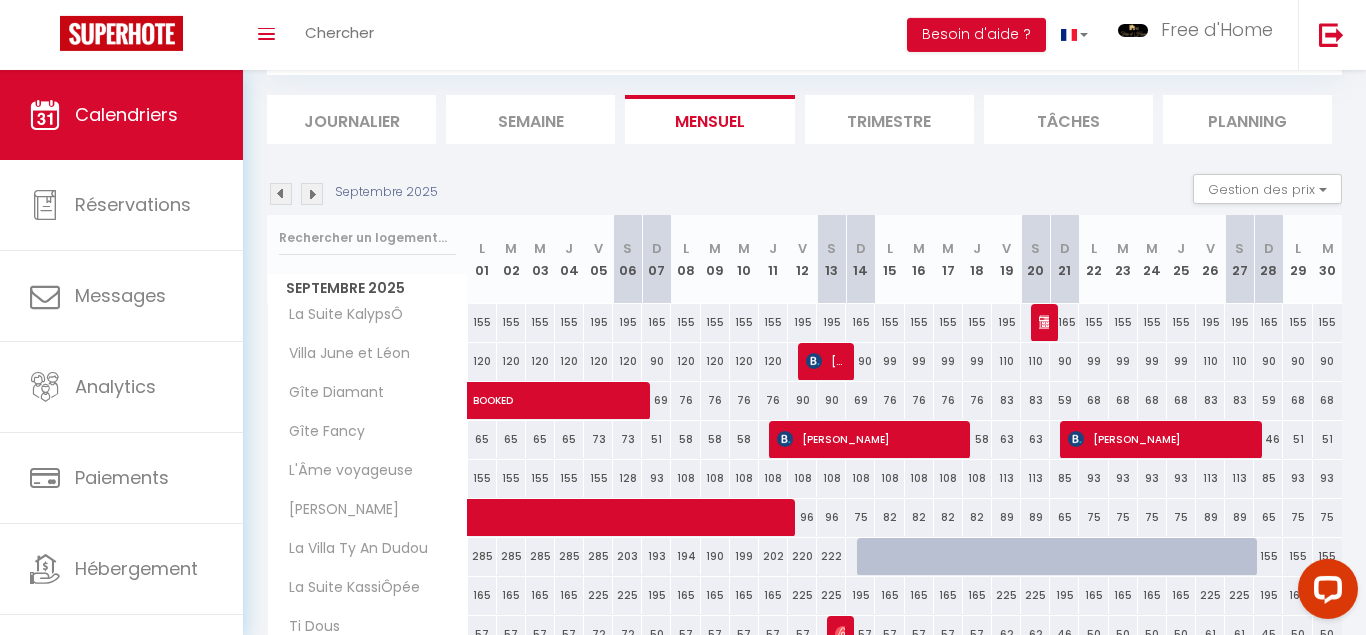 scroll, scrollTop: 126, scrollLeft: 0, axis: vertical 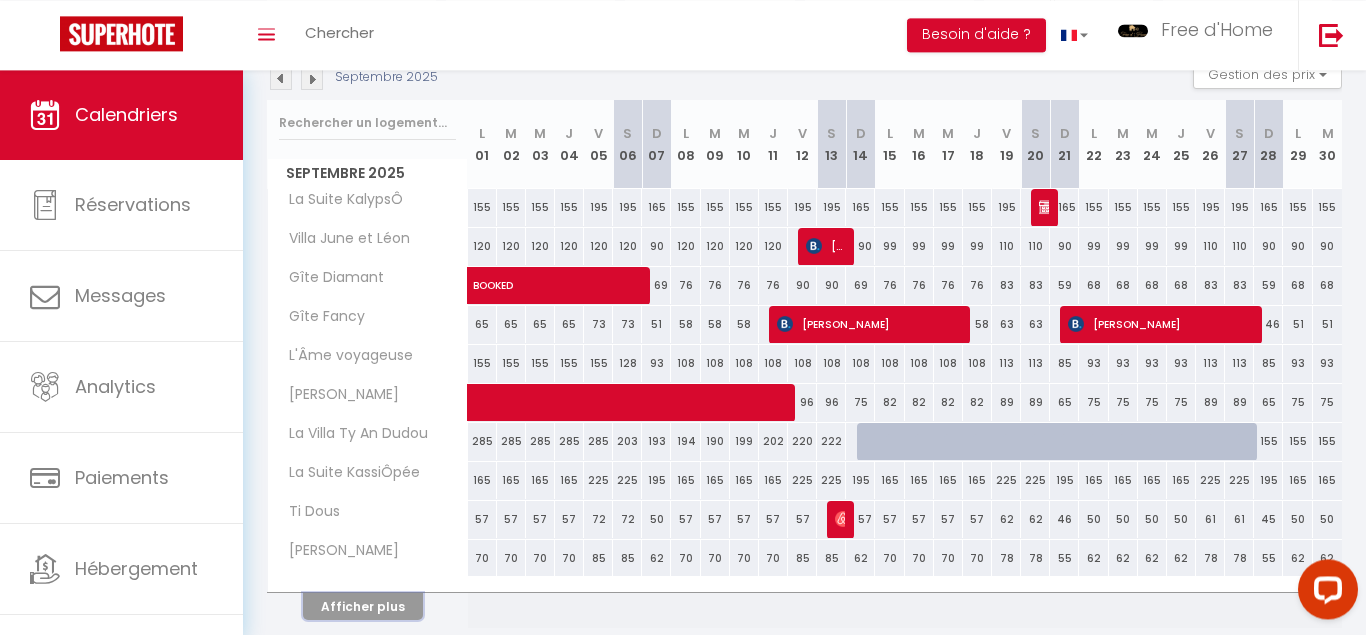 click on "Afficher plus" at bounding box center (363, 606) 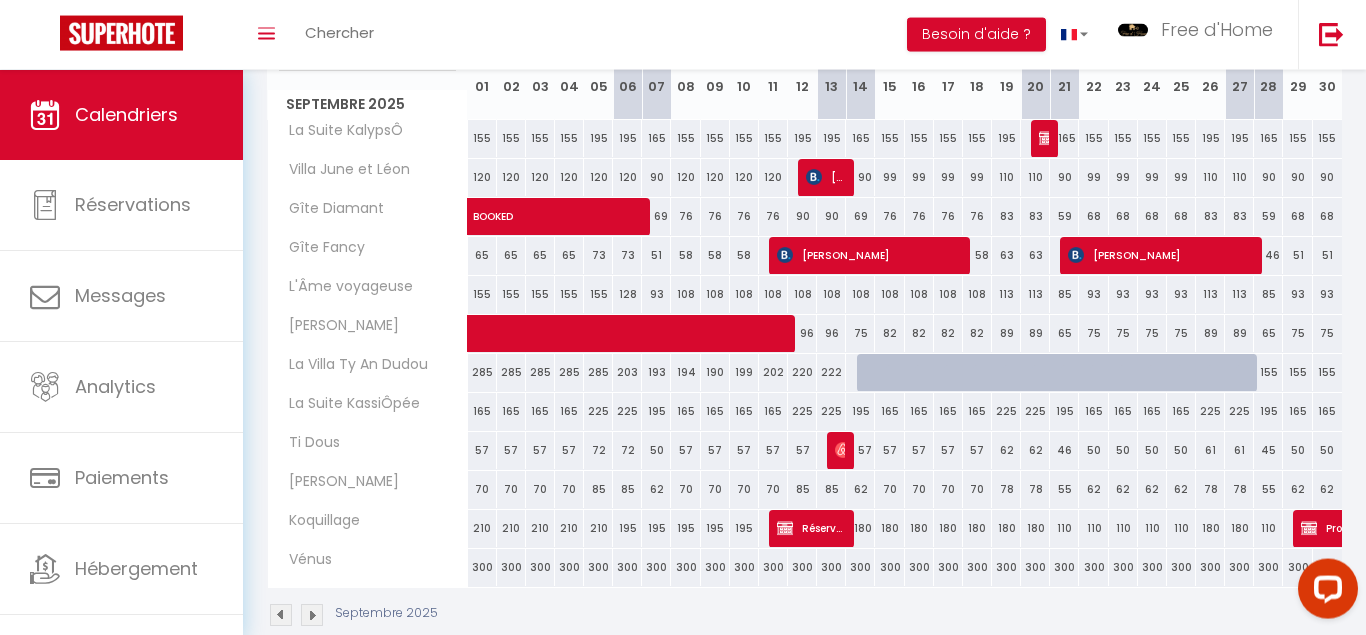 scroll, scrollTop: 332, scrollLeft: 0, axis: vertical 